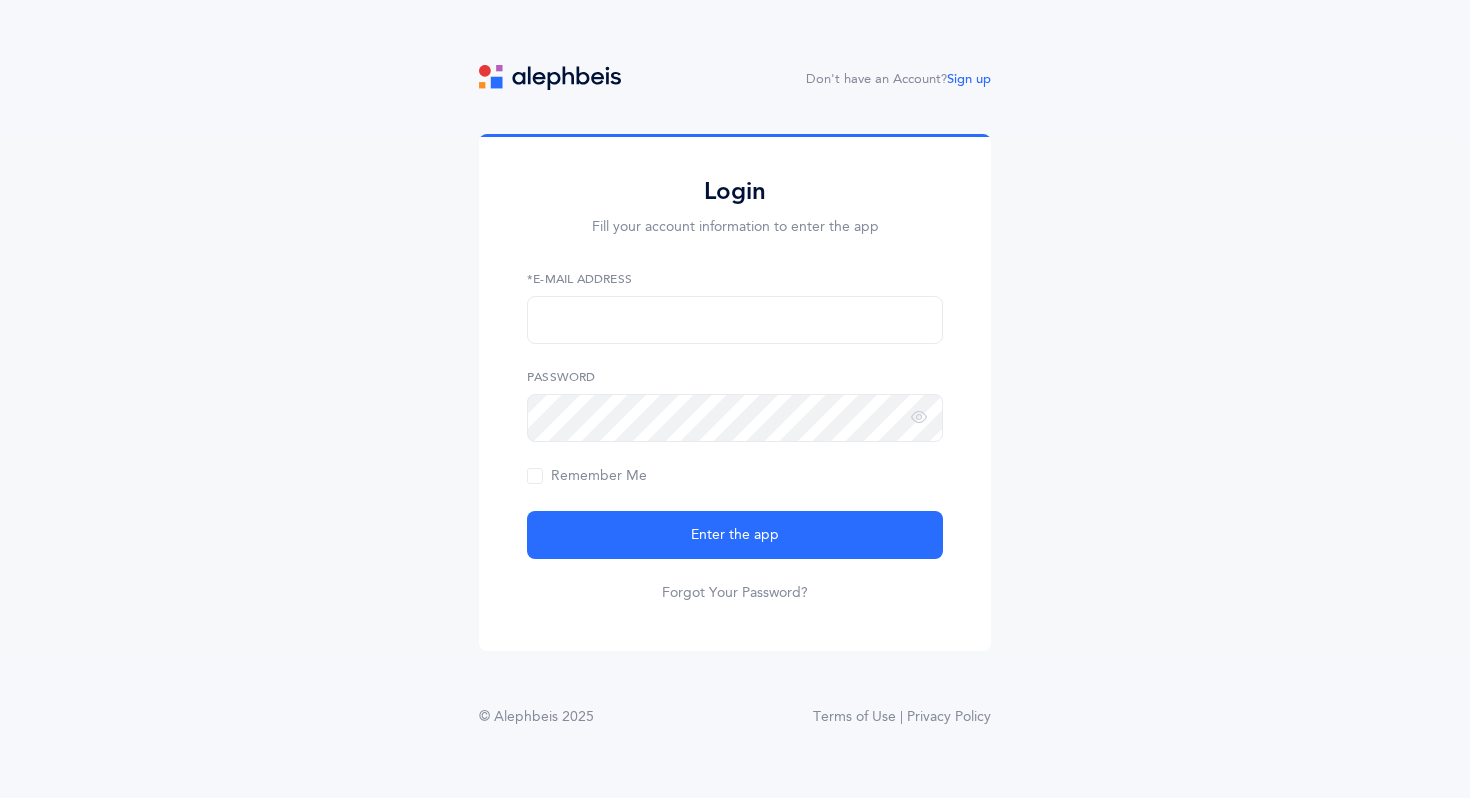 scroll, scrollTop: 0, scrollLeft: 0, axis: both 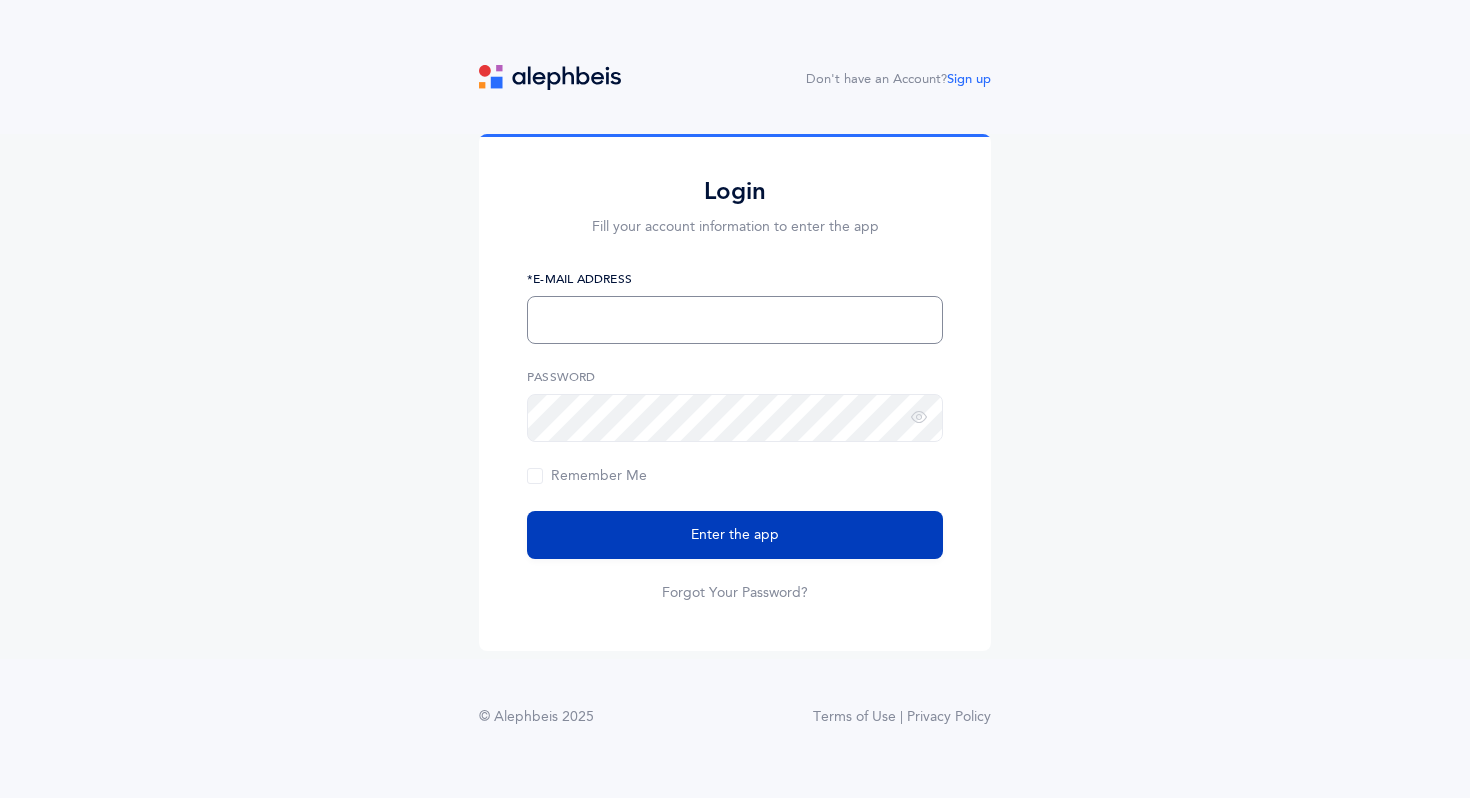 type on "[EMAIL]" 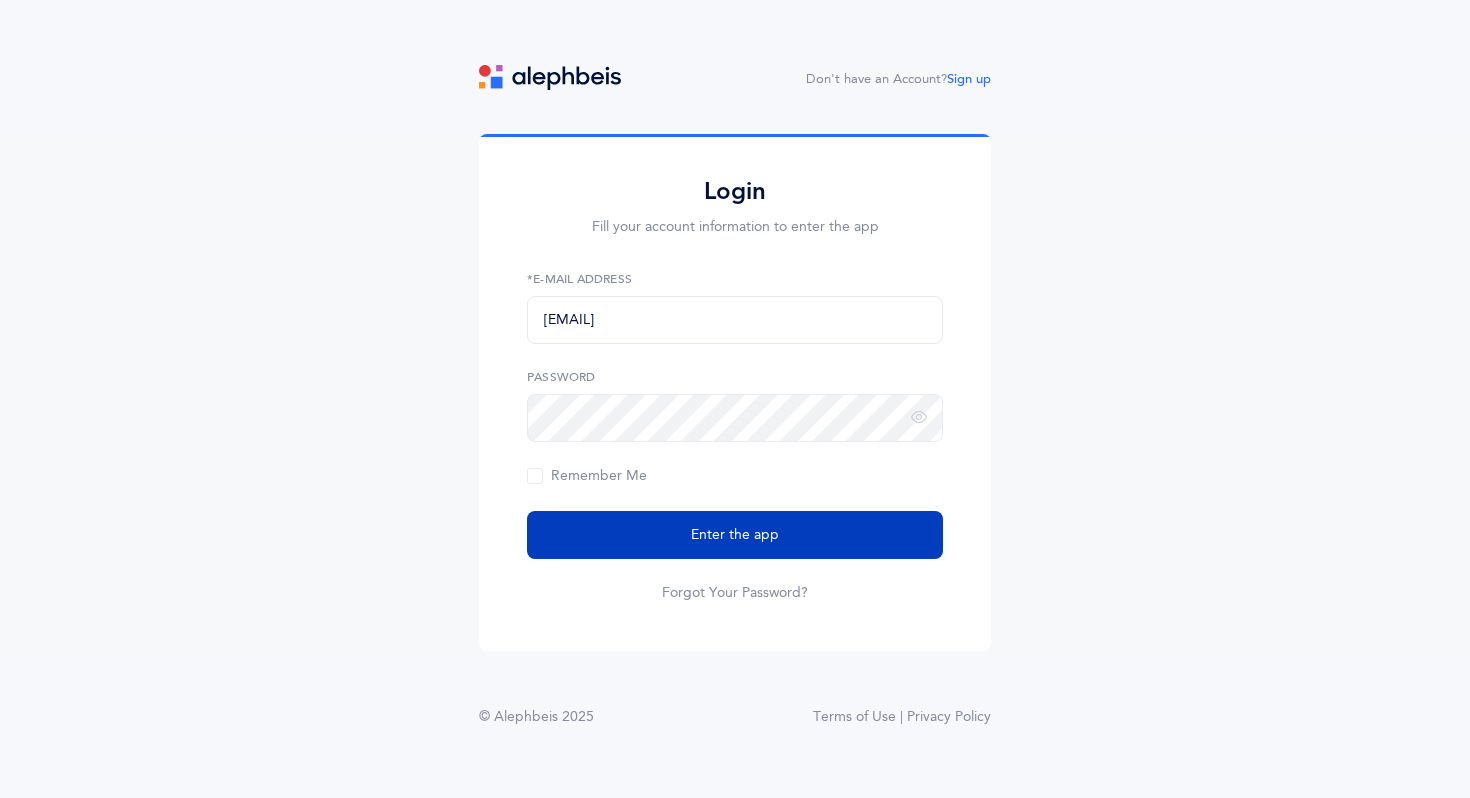 click on "Enter the app" at bounding box center [735, 535] 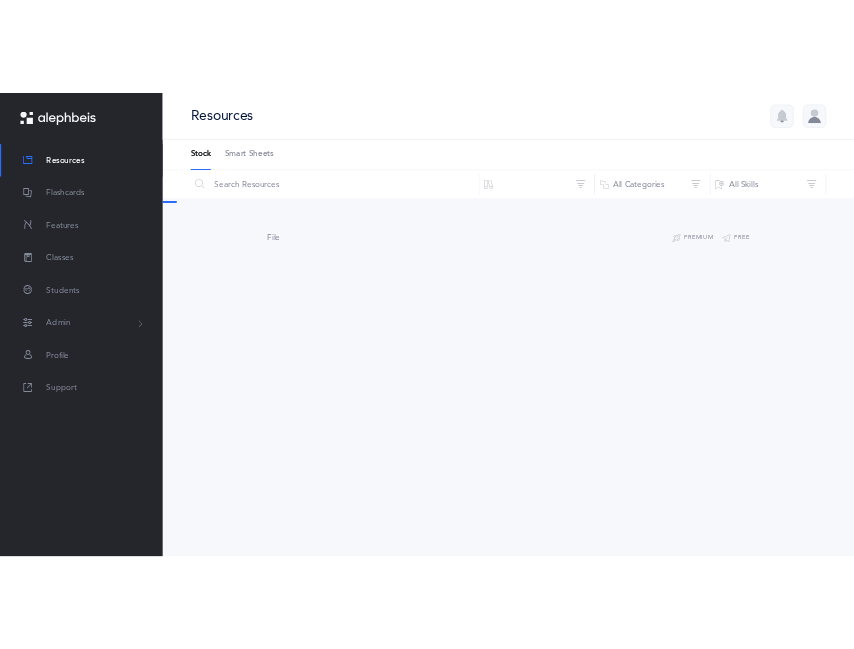 scroll, scrollTop: 0, scrollLeft: 0, axis: both 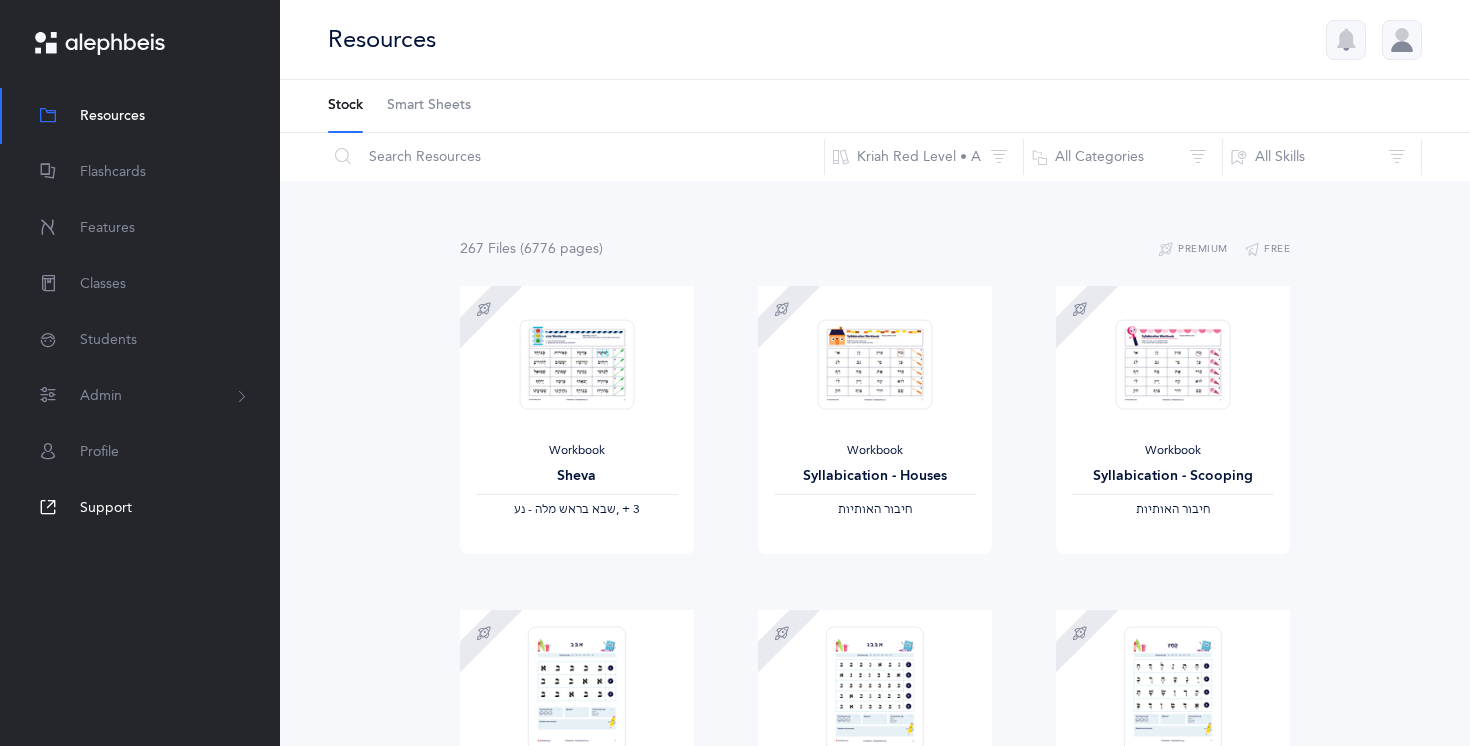 click on "Support" at bounding box center [106, 508] 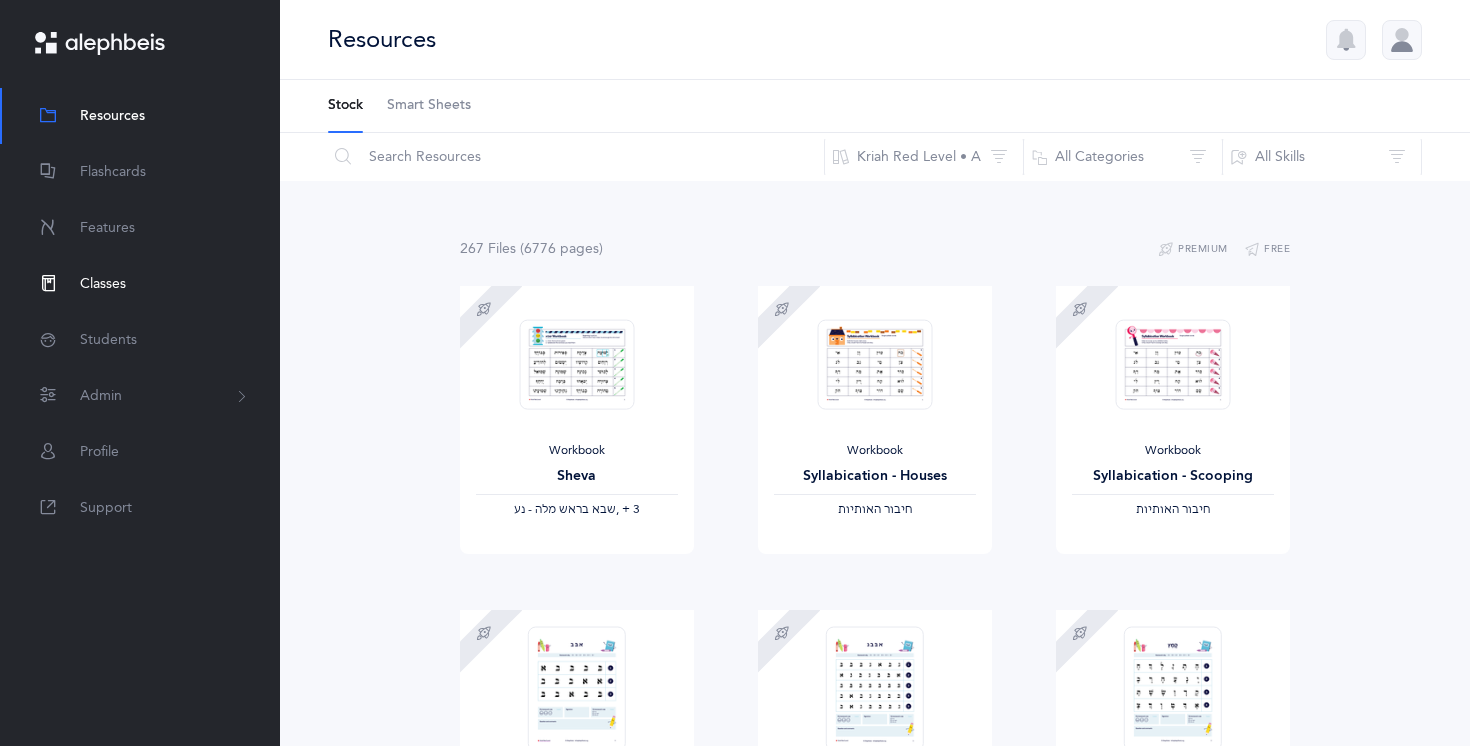 click on "Classes" at bounding box center [103, 284] 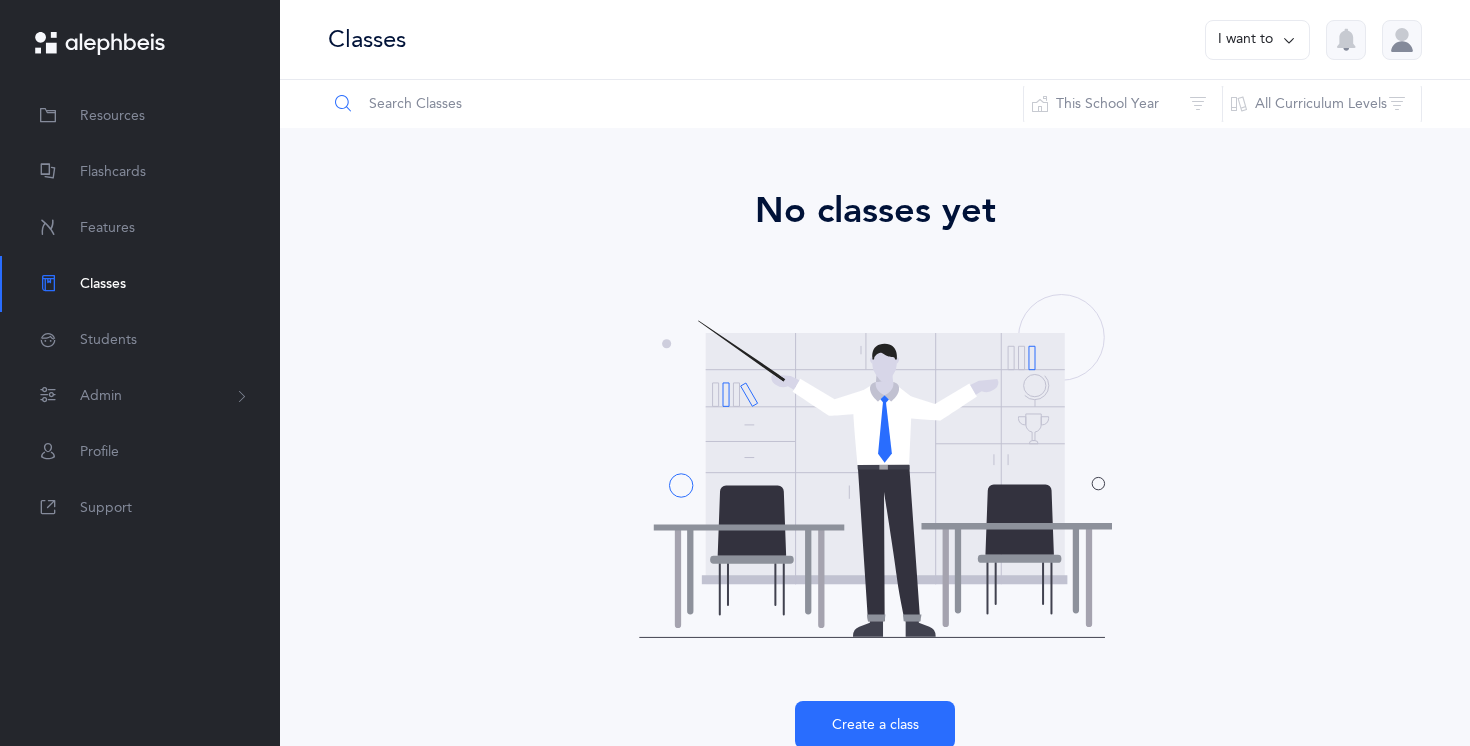 click at bounding box center [675, 104] 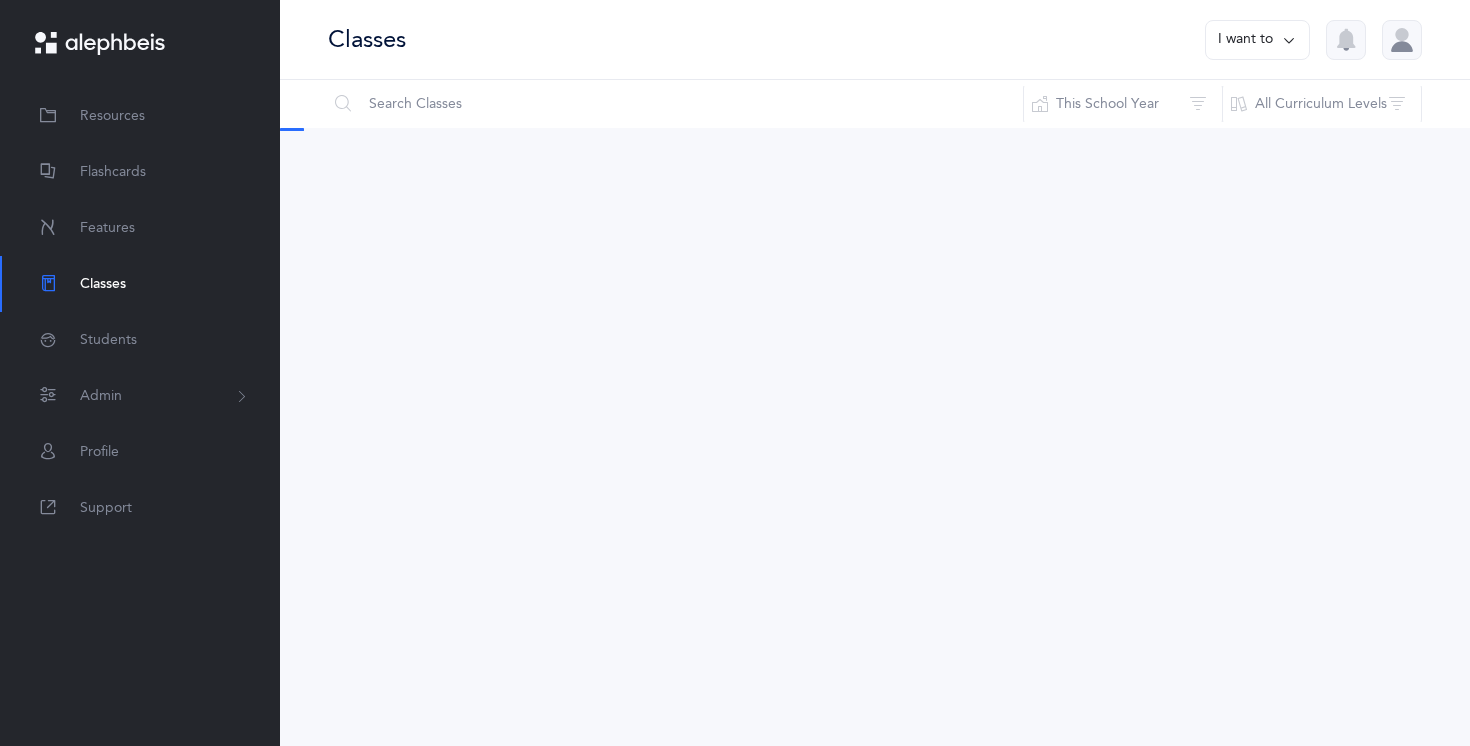 scroll, scrollTop: 0, scrollLeft: 0, axis: both 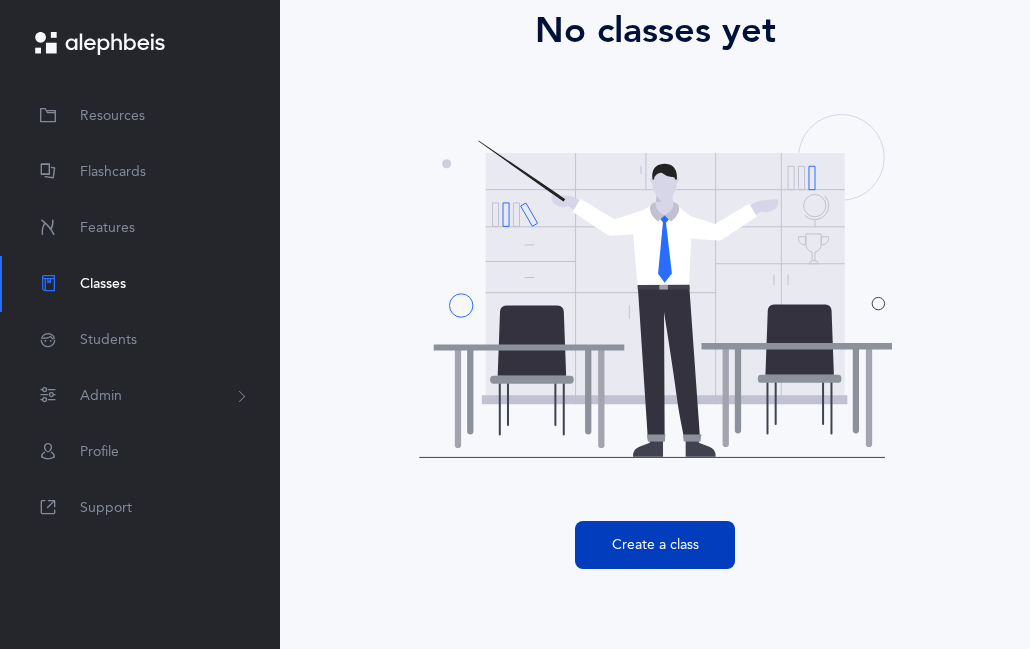 click on "Create a class" at bounding box center [655, 545] 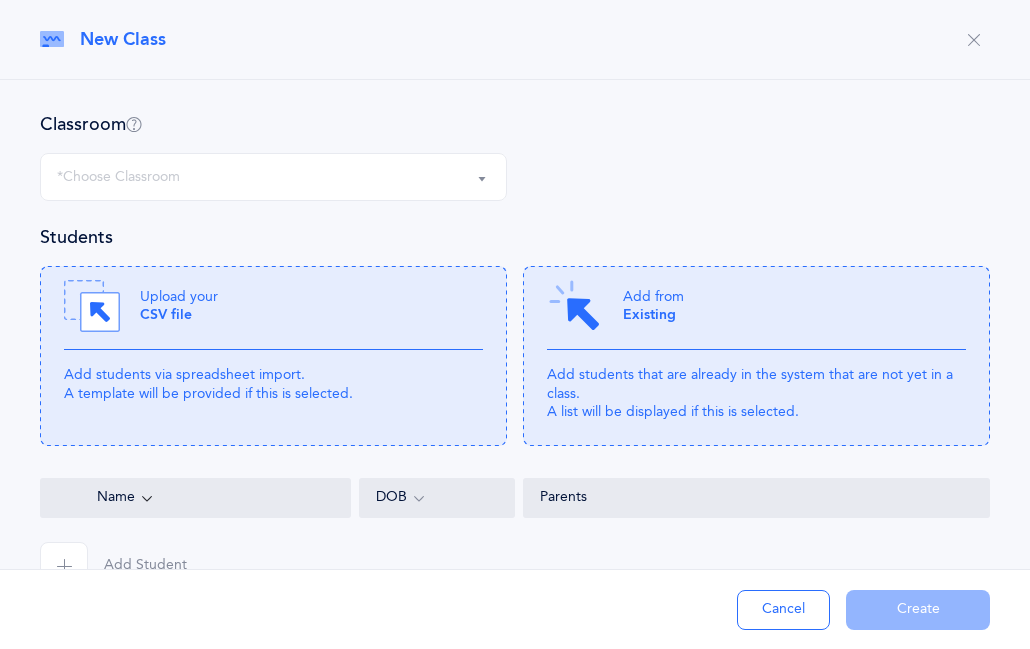 click on "*Choose Classroom" at bounding box center (273, 177) 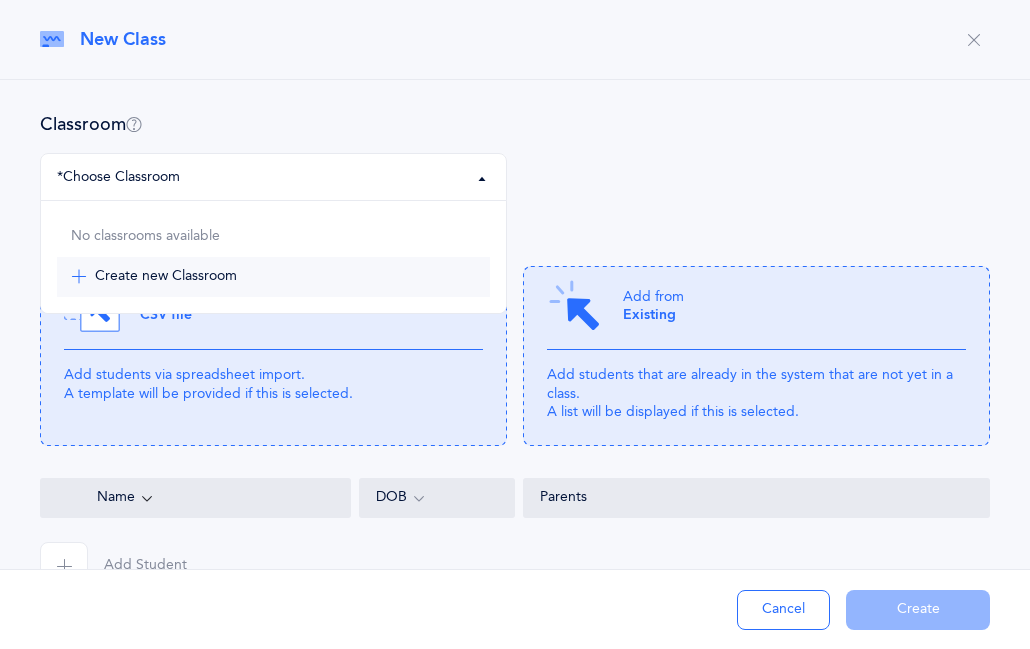 click on "Create new Classroom" at bounding box center (166, 277) 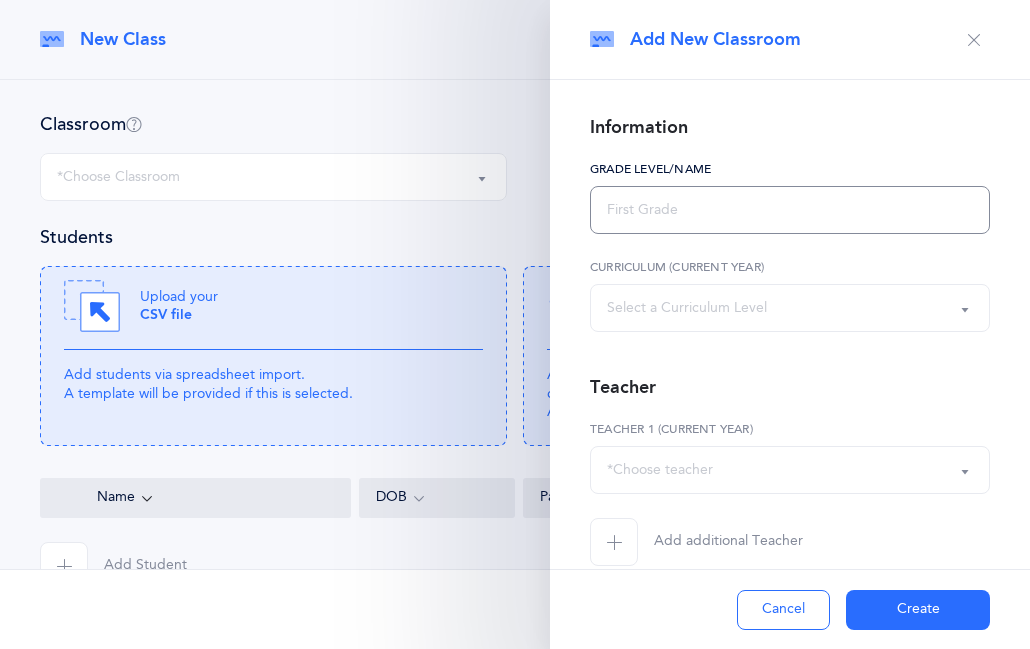 click at bounding box center (790, 210) 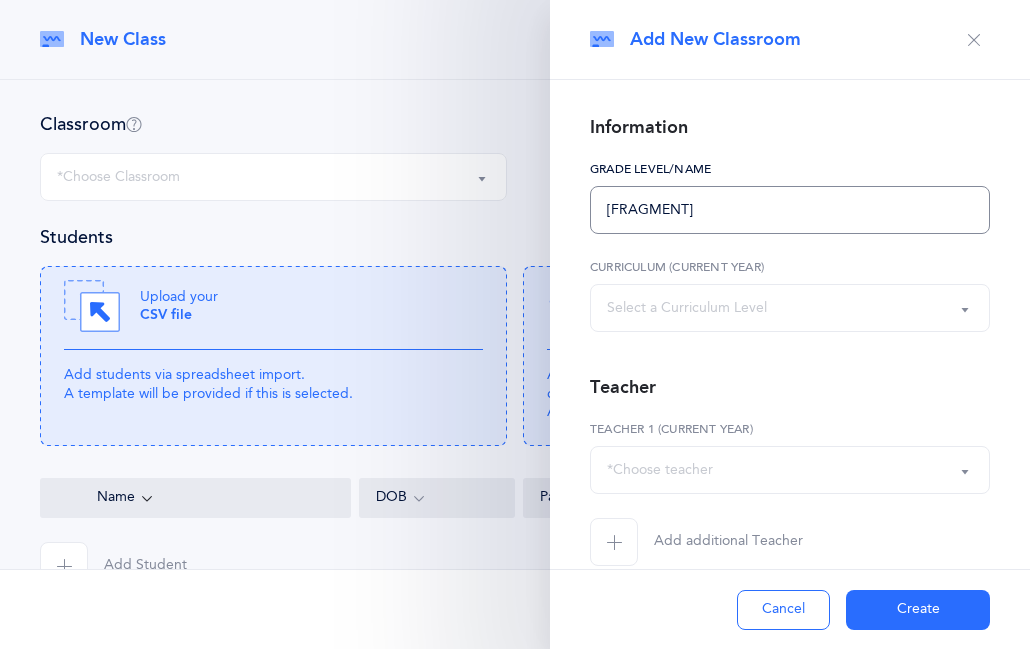 type on "g" 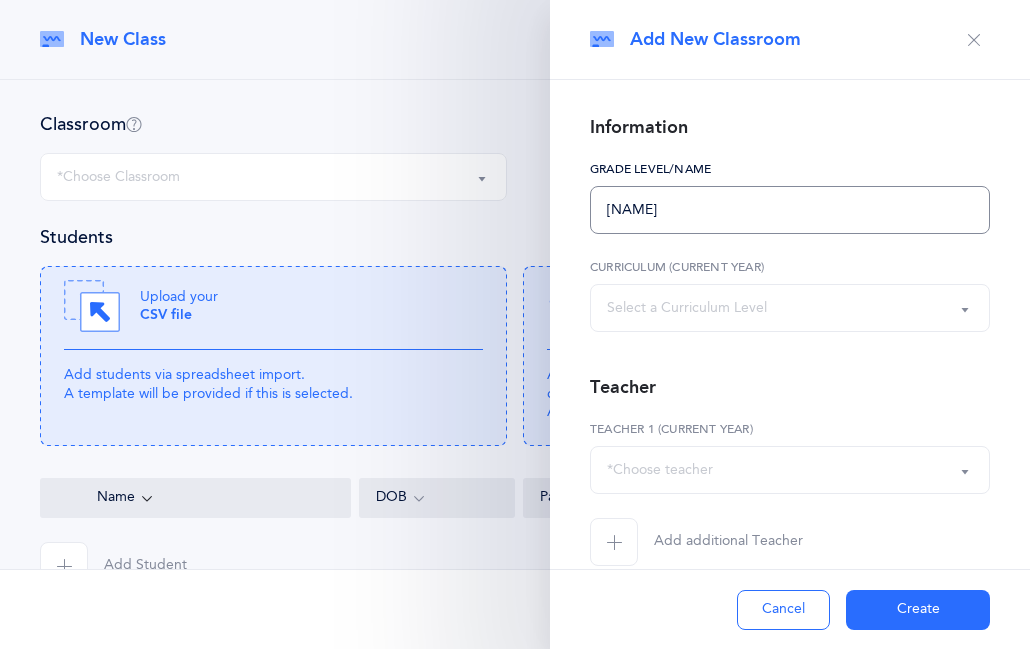 type on "K" 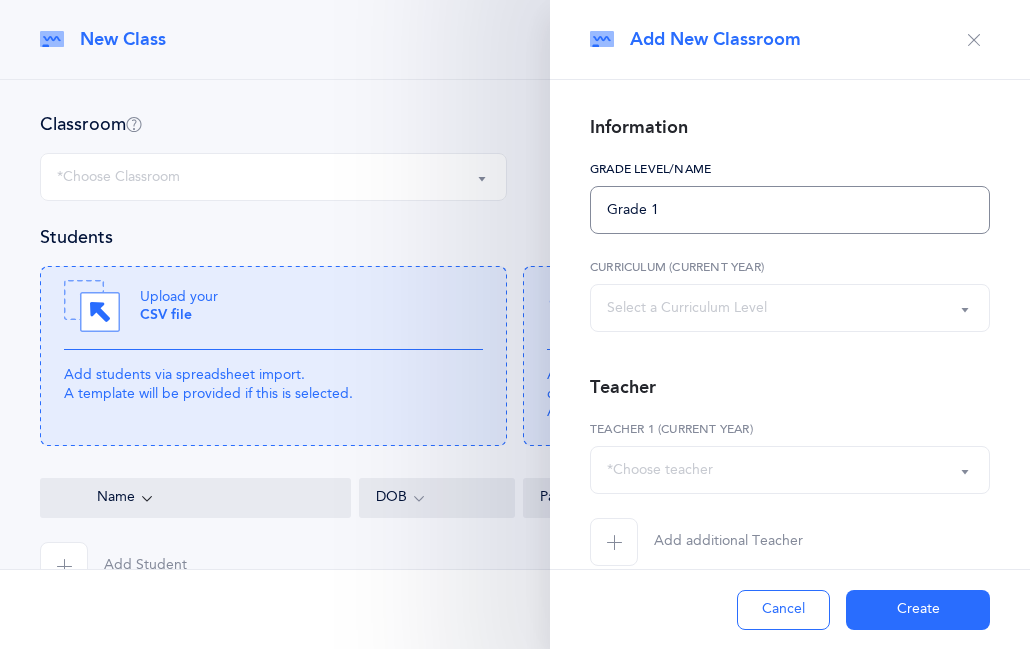 type on "Grade 1" 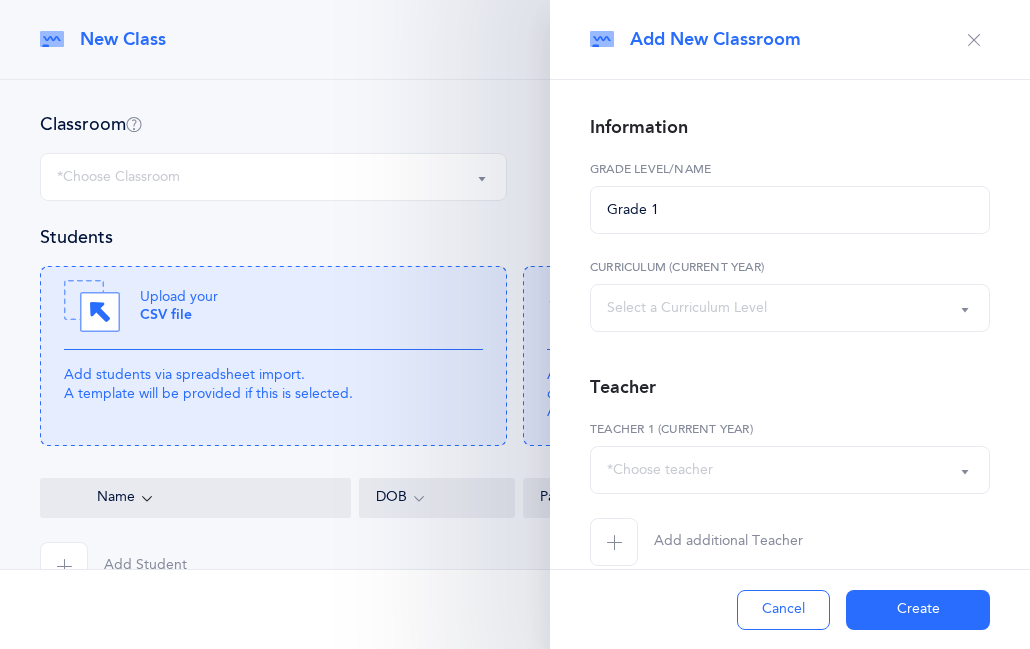click on "Select a Curriculum Level" at bounding box center (790, 308) 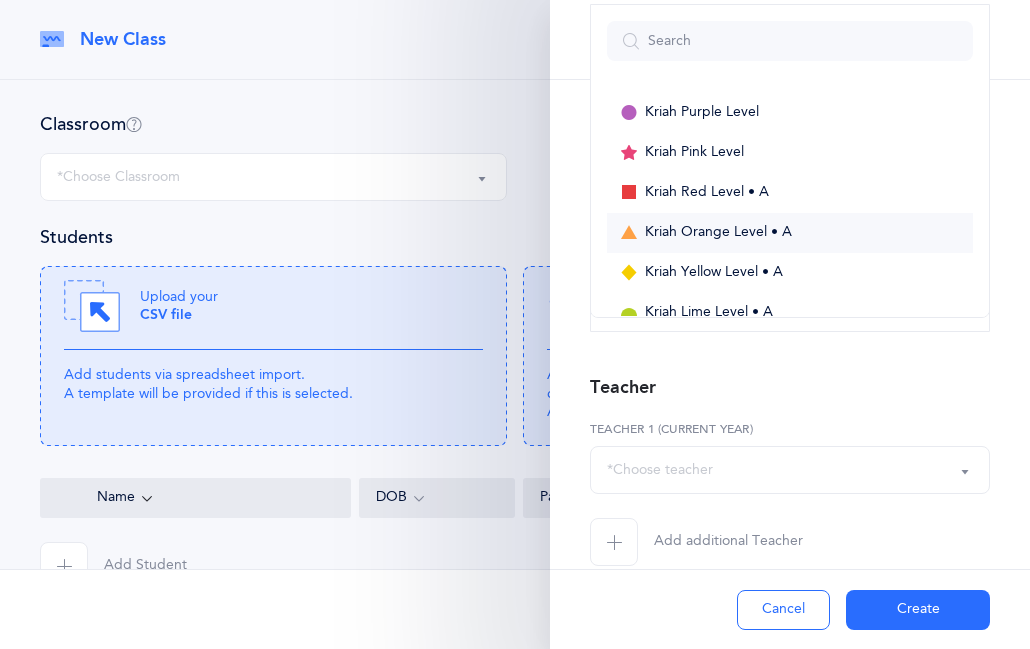 click on "Kriah Orange Level • A" at bounding box center [718, 233] 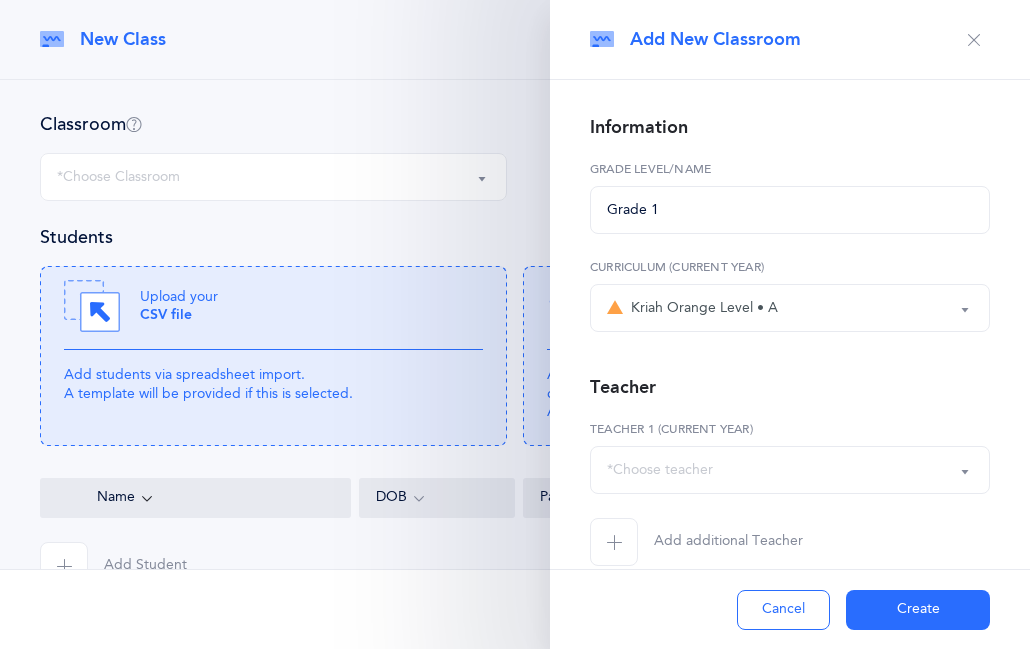 scroll, scrollTop: 29, scrollLeft: 0, axis: vertical 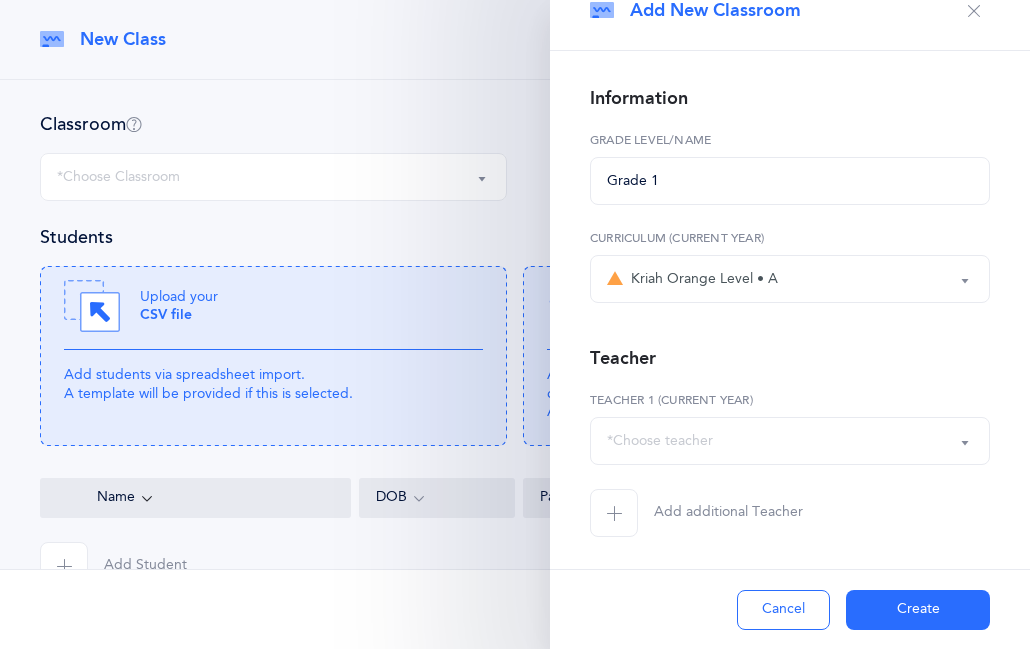 click on "*Choose teacher" at bounding box center (790, 441) 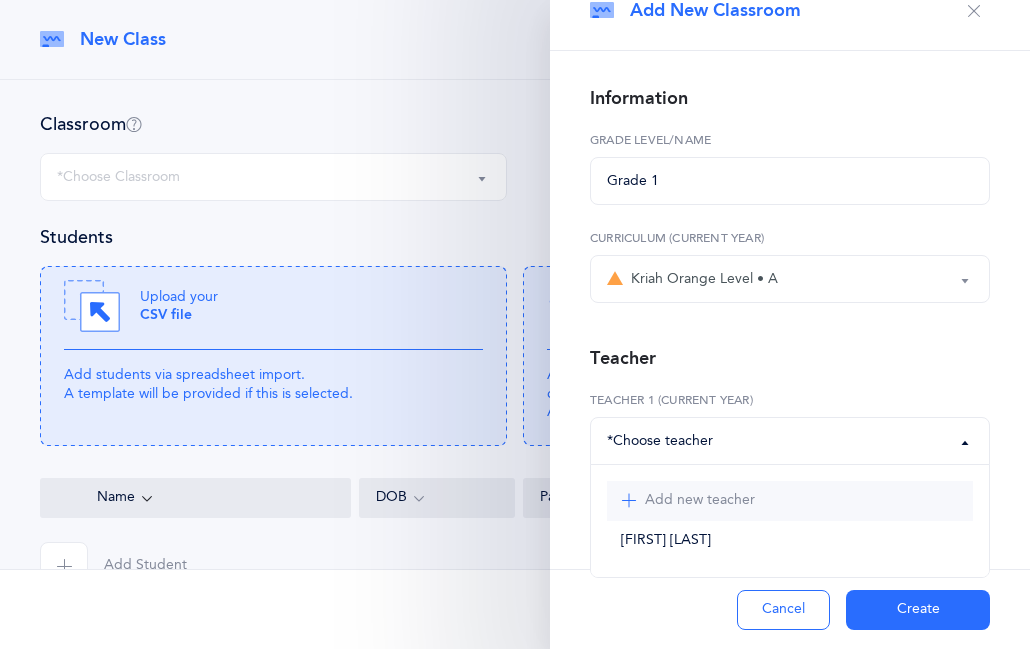 click on "Add new teacher" at bounding box center [700, 501] 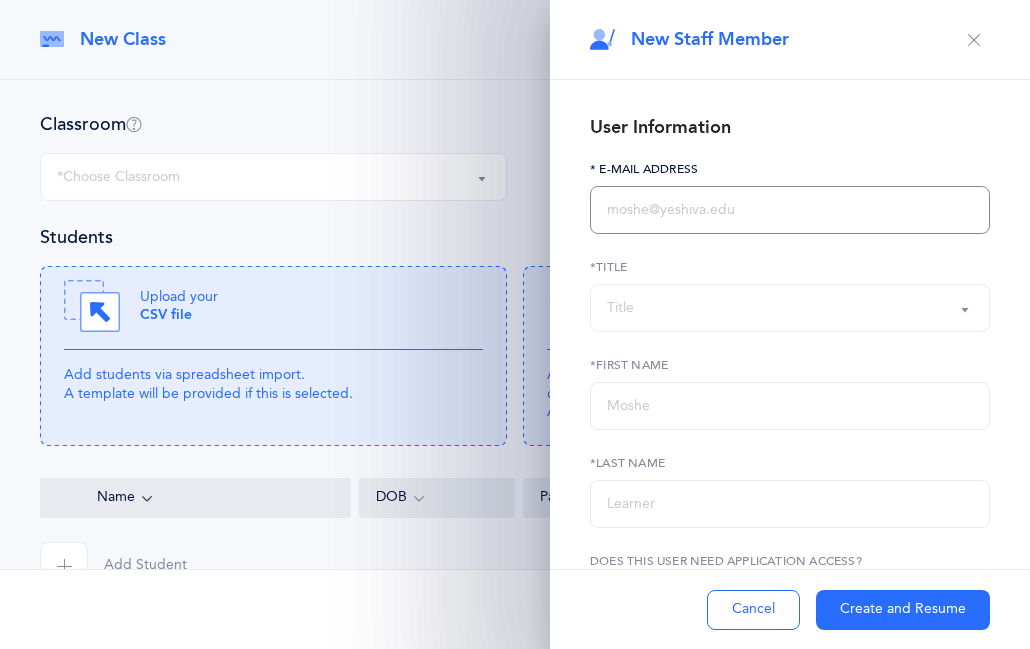 click at bounding box center [790, 210] 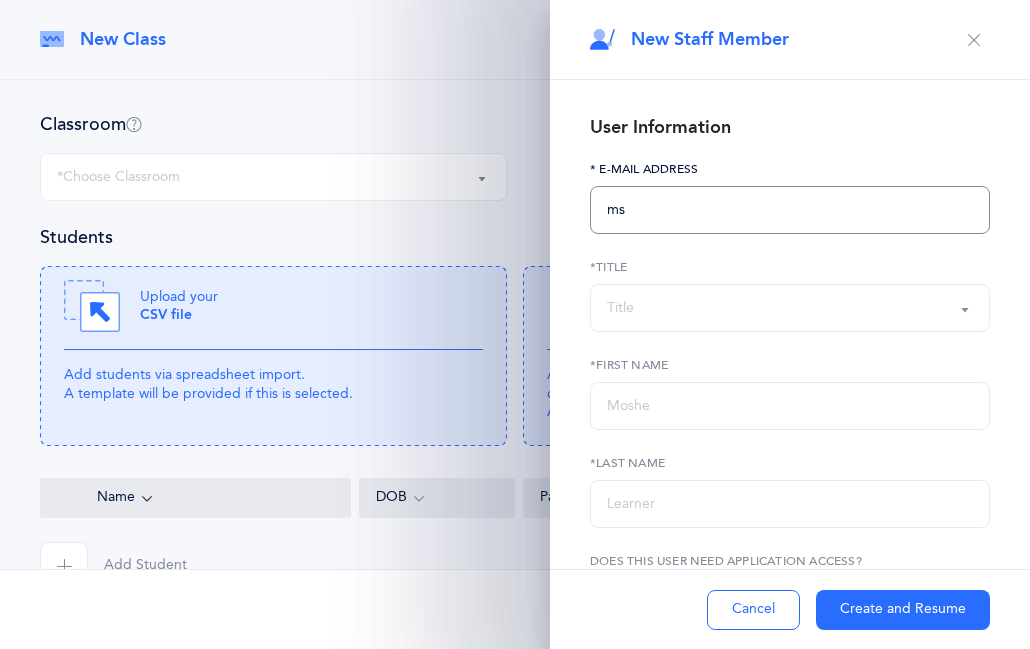 type on "m" 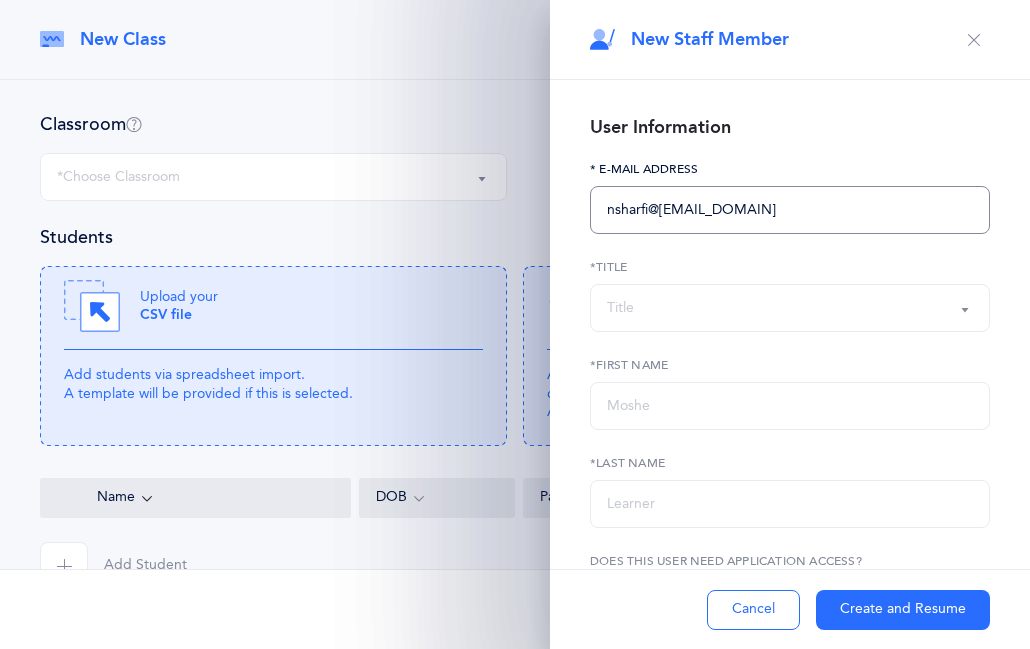 type on "nsharfi@[EMAIL_DOMAIN]" 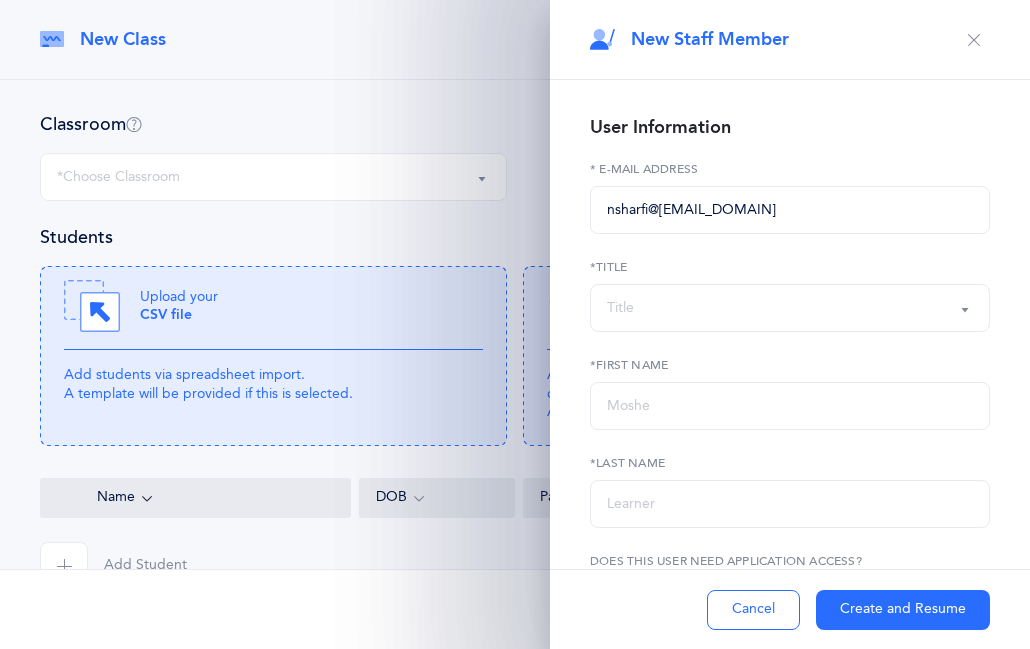click on "Title" at bounding box center (620, 308) 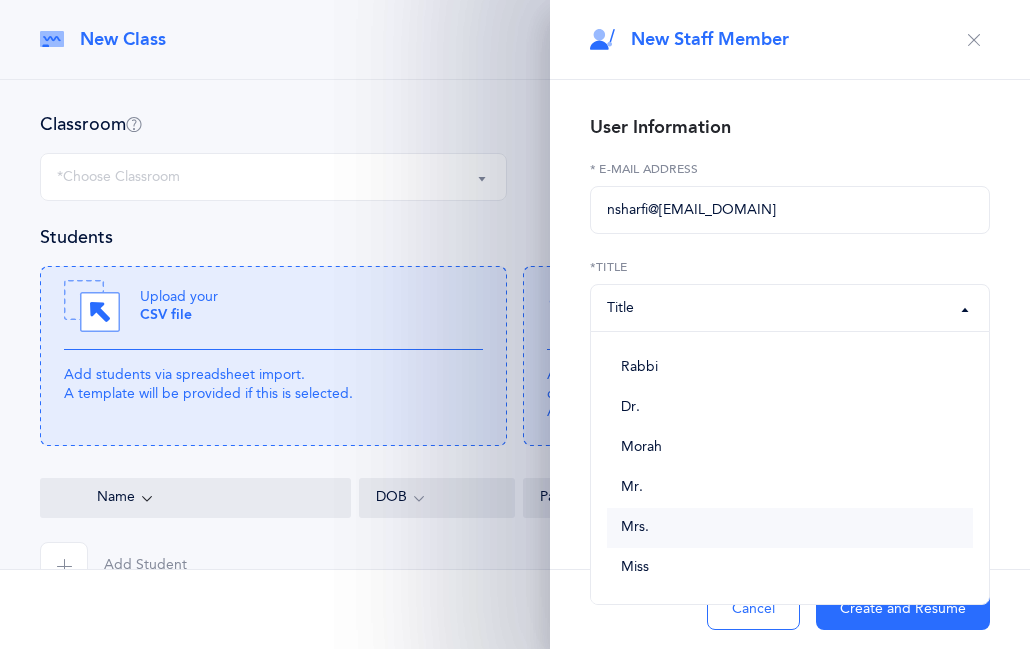 click on "Mrs." at bounding box center [635, 528] 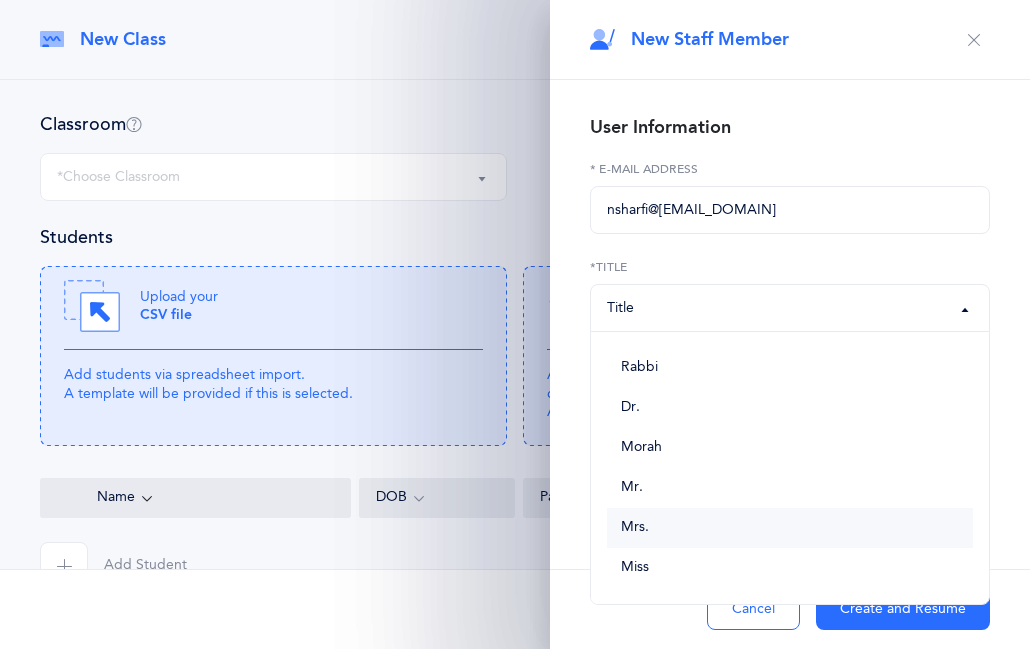 select on "4" 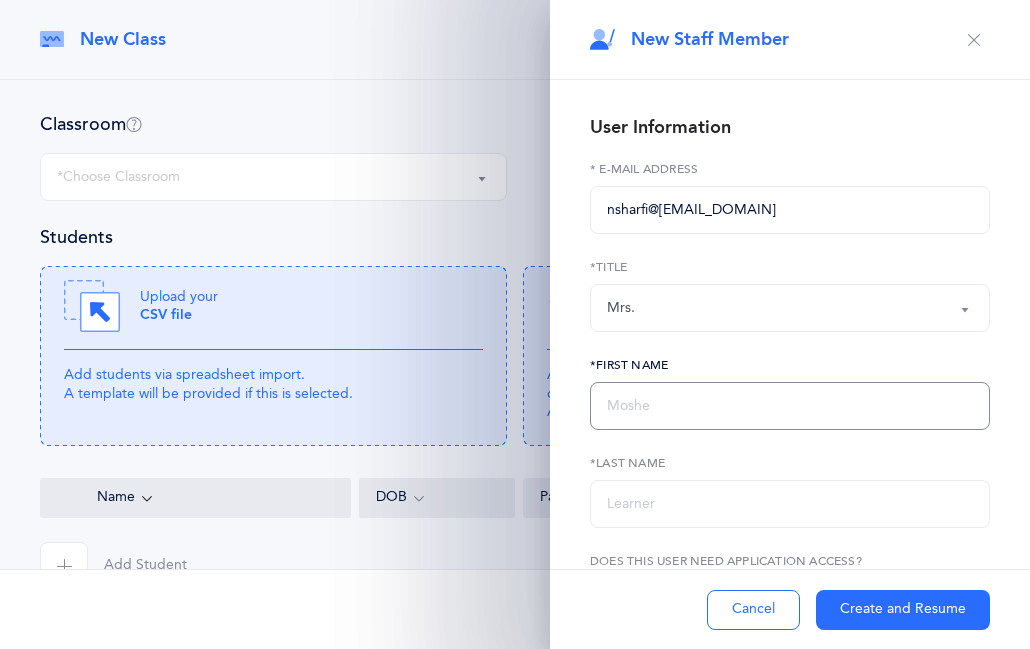click at bounding box center [790, 406] 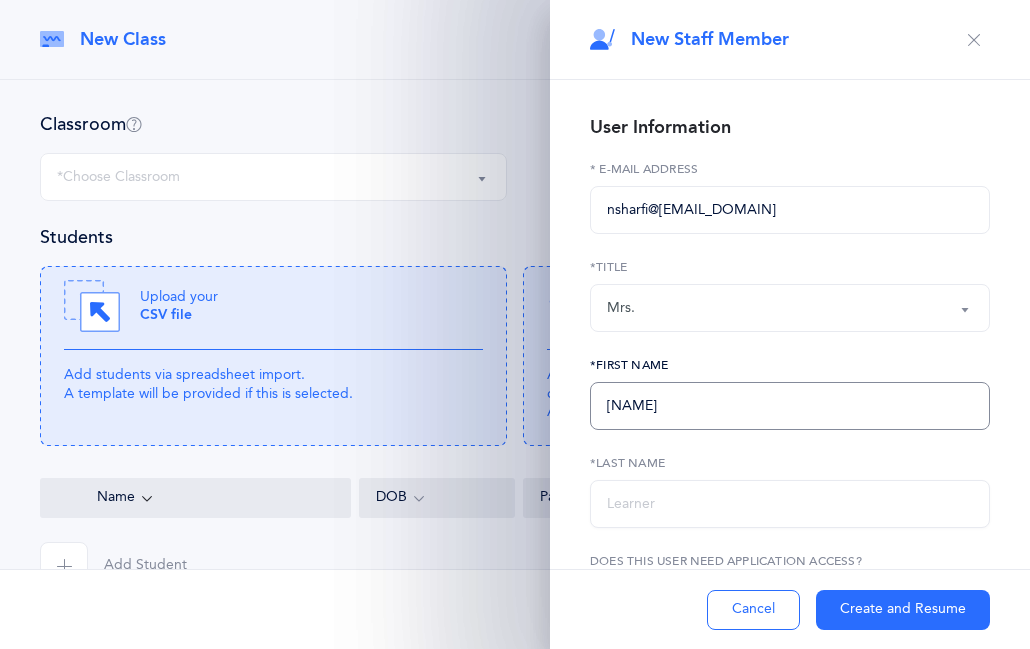 type on "[NAME]" 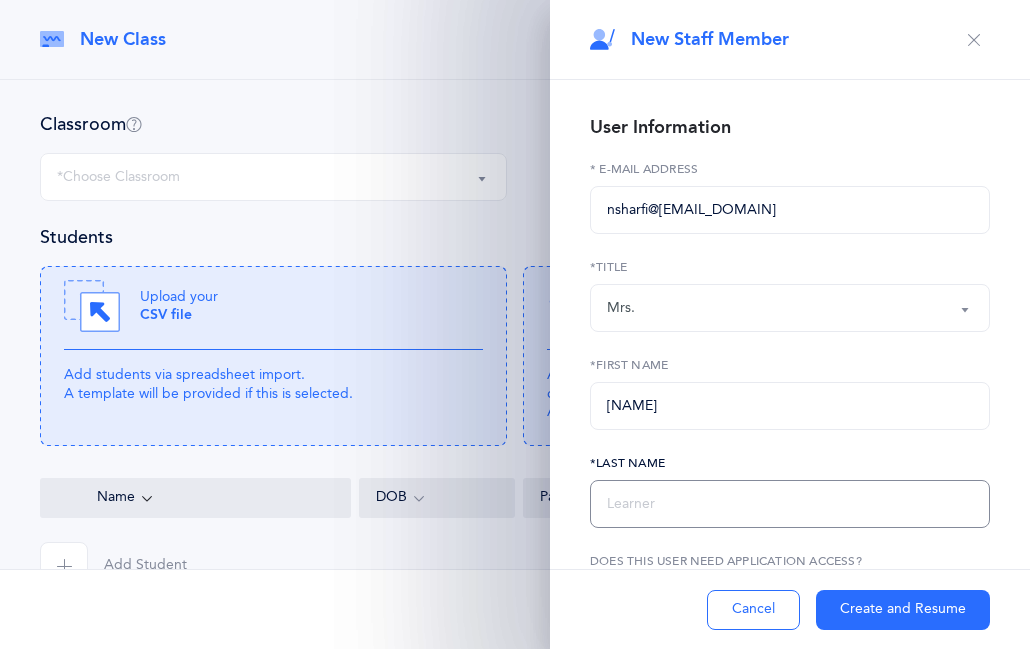 click at bounding box center [790, 504] 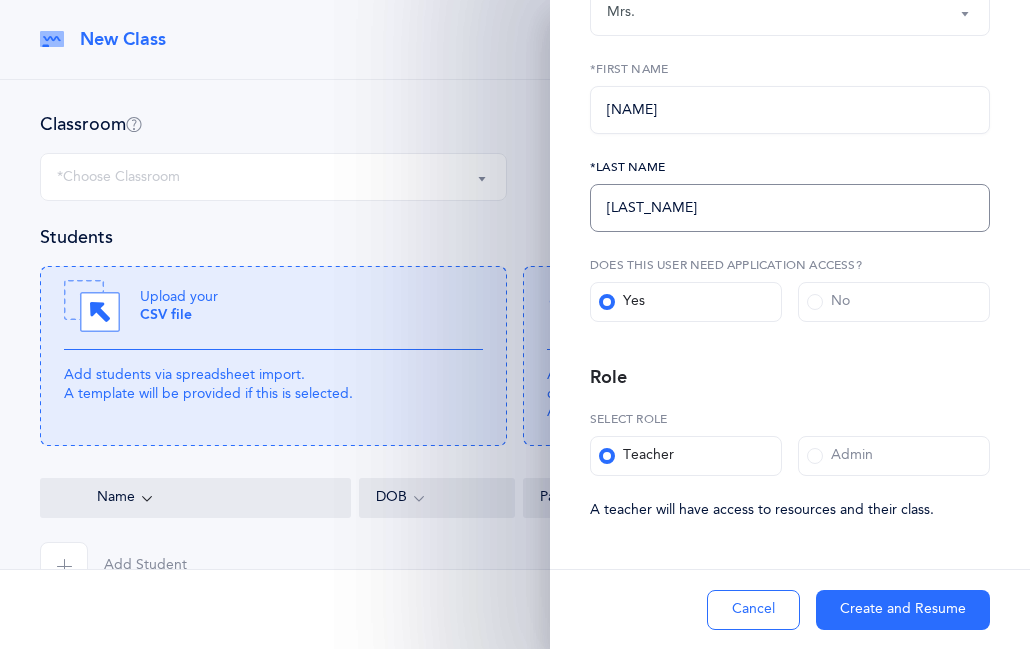 scroll, scrollTop: 295, scrollLeft: 0, axis: vertical 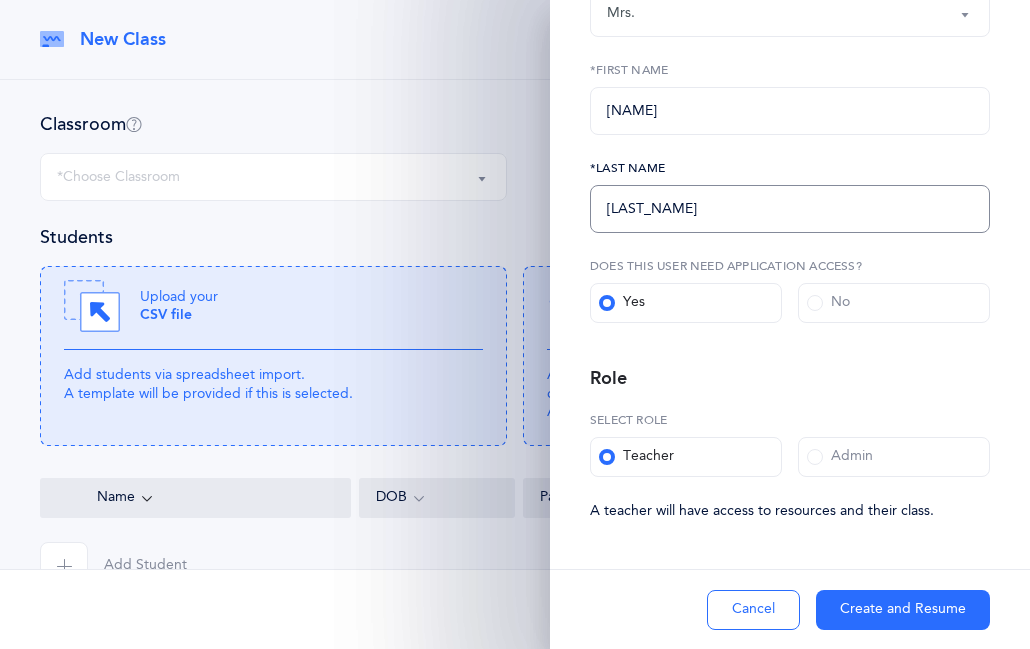 type on "[LAST_NAME]" 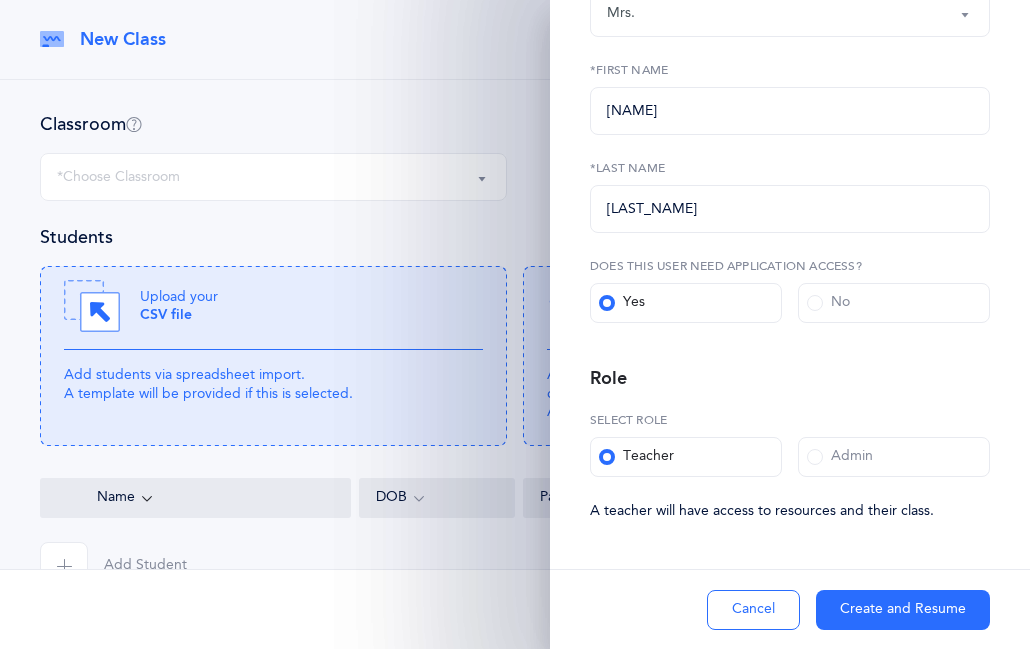 click at bounding box center (815, 457) 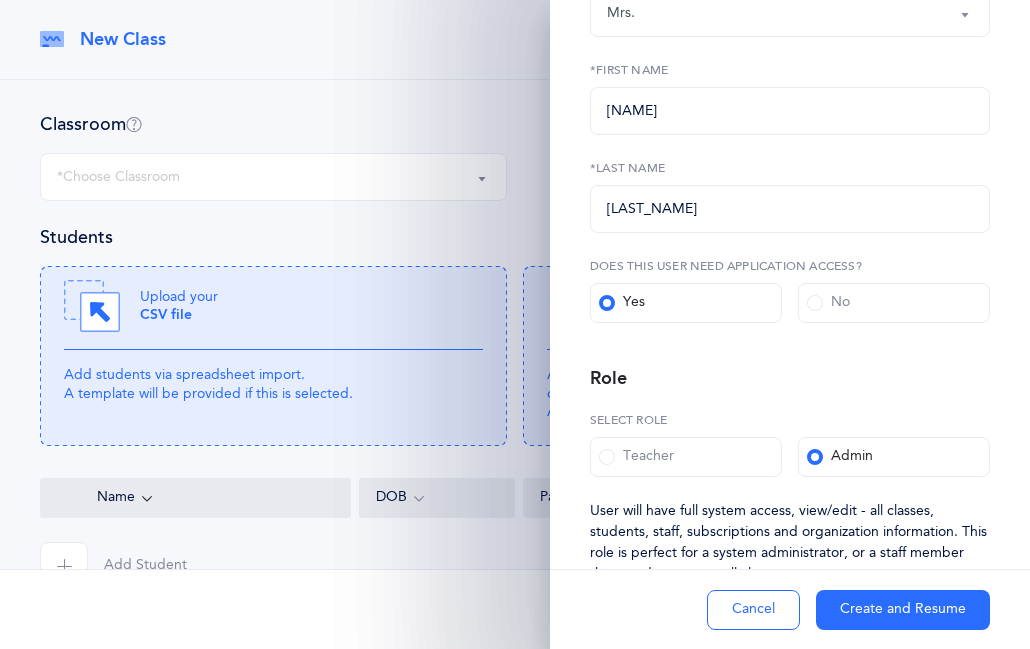 scroll, scrollTop: 359, scrollLeft: 0, axis: vertical 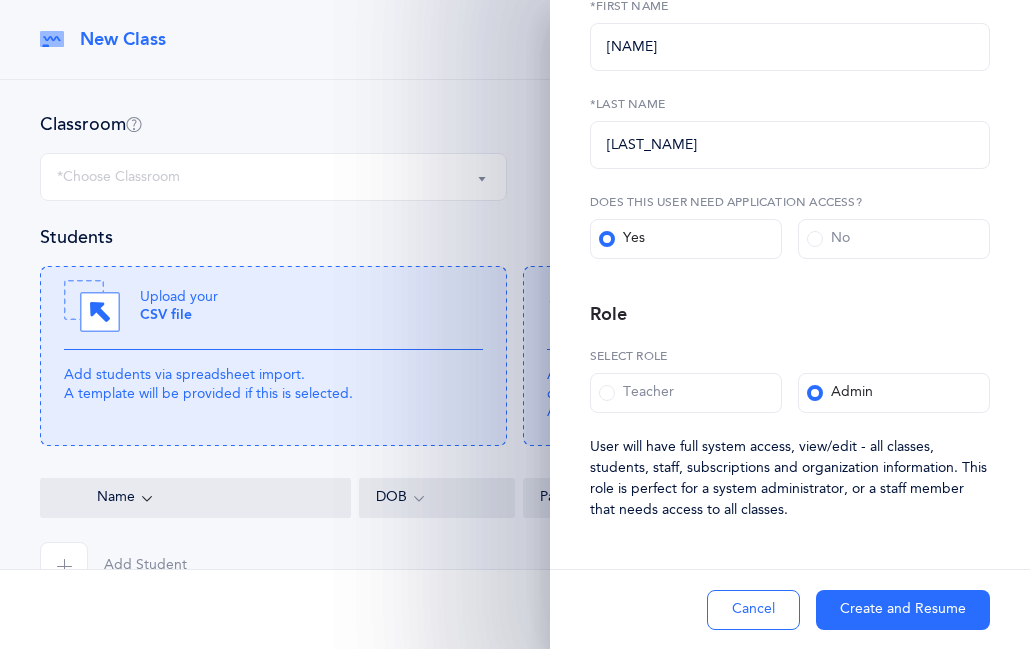 click on "Create and Resume" at bounding box center [903, 610] 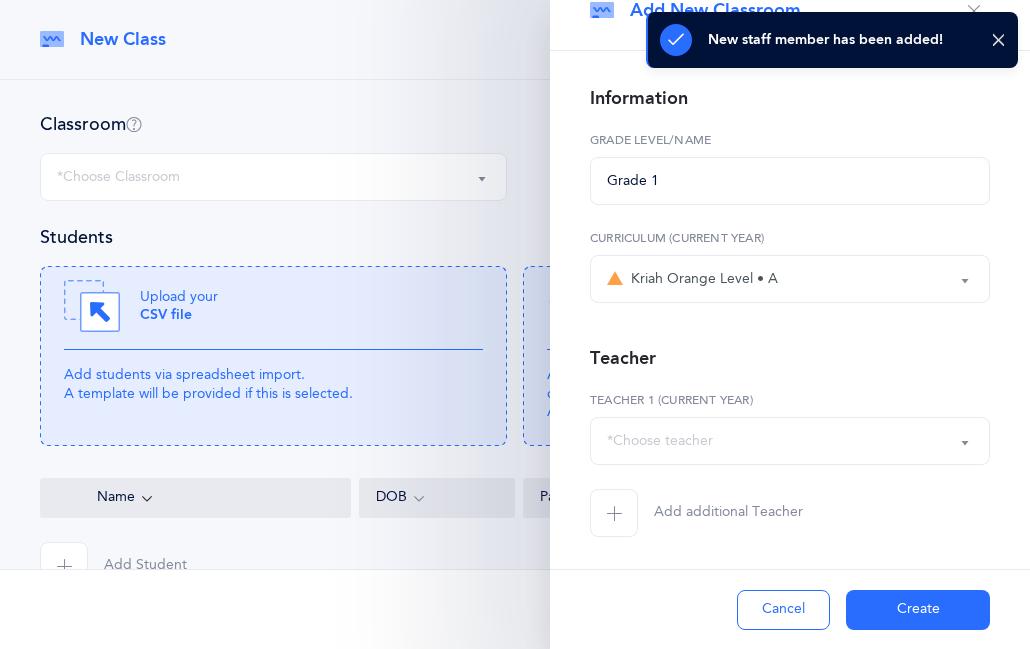 select on "2577" 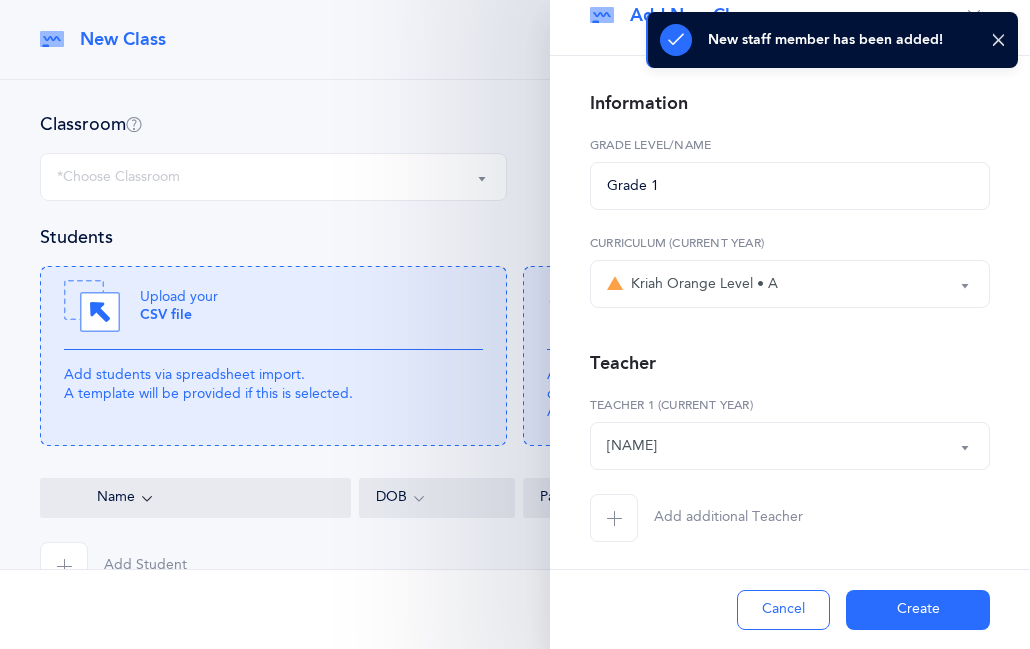 scroll, scrollTop: 0, scrollLeft: 0, axis: both 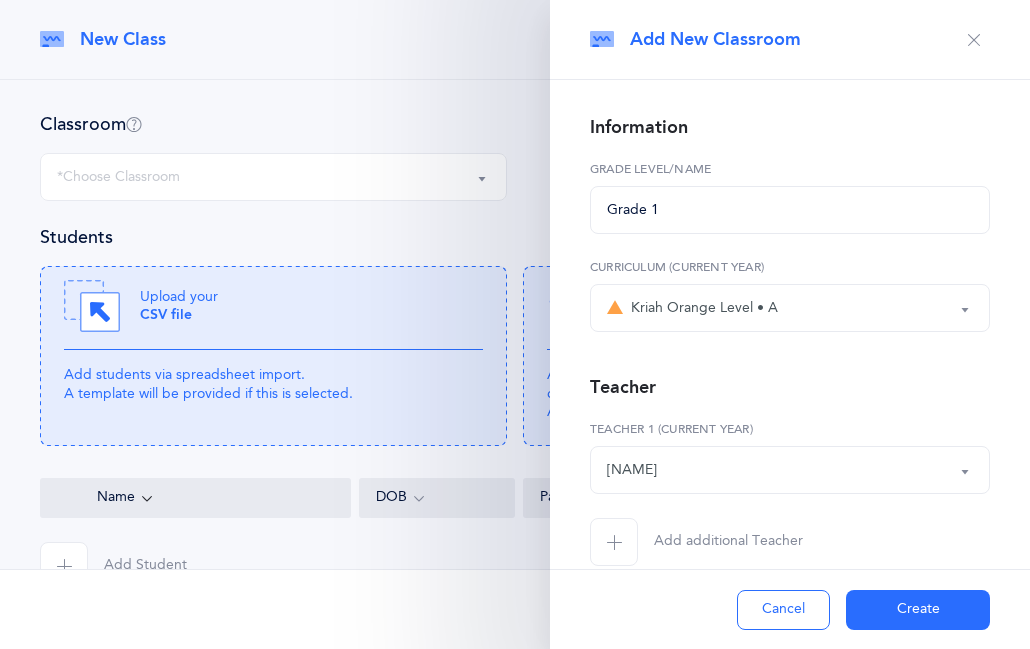 click on "Create" at bounding box center [918, 610] 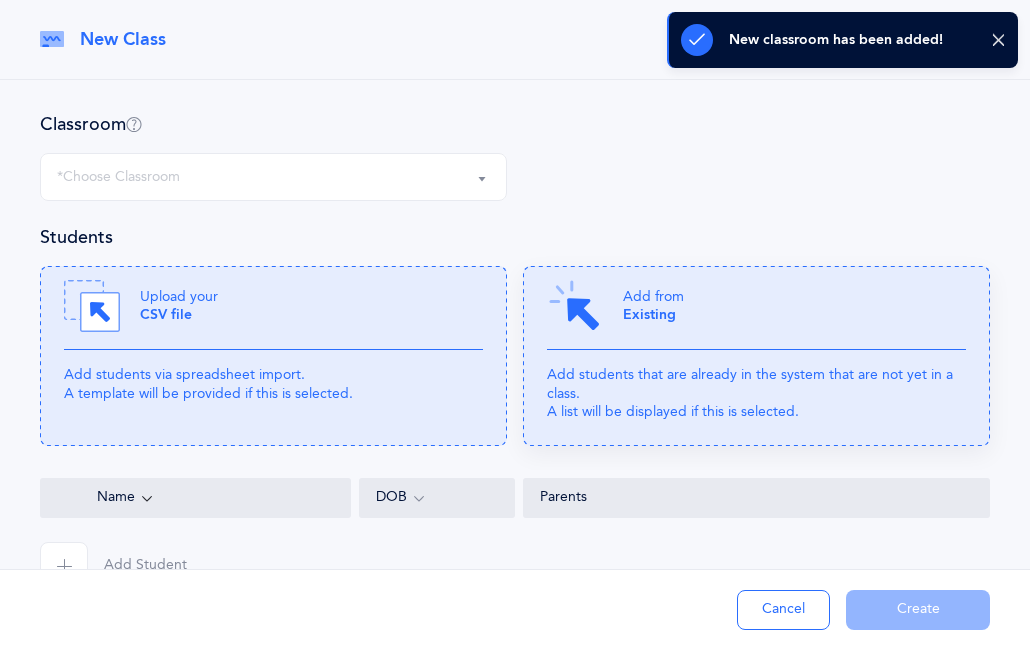 select on "1271" 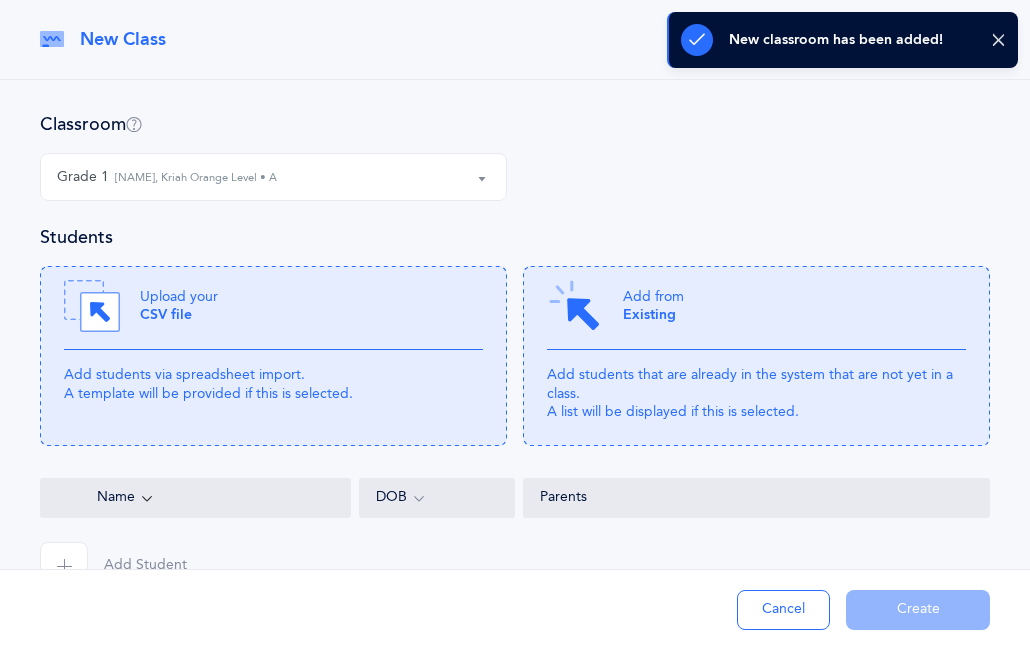 click on "[NAME], Kriah Orange Level • A" at bounding box center (196, 178) 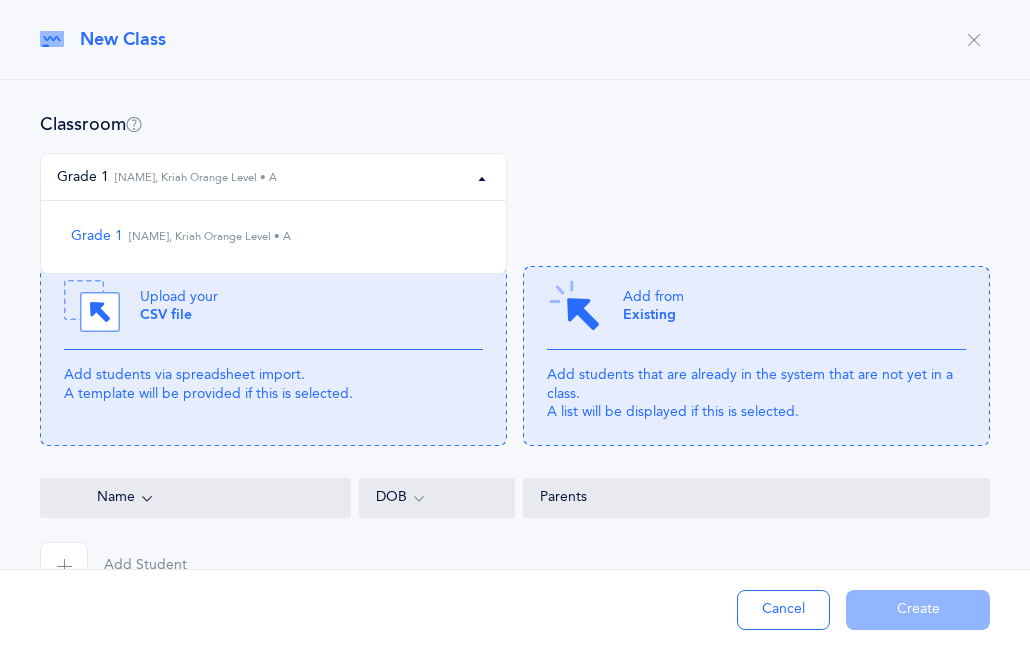 click on "Classroom" at bounding box center [515, 124] 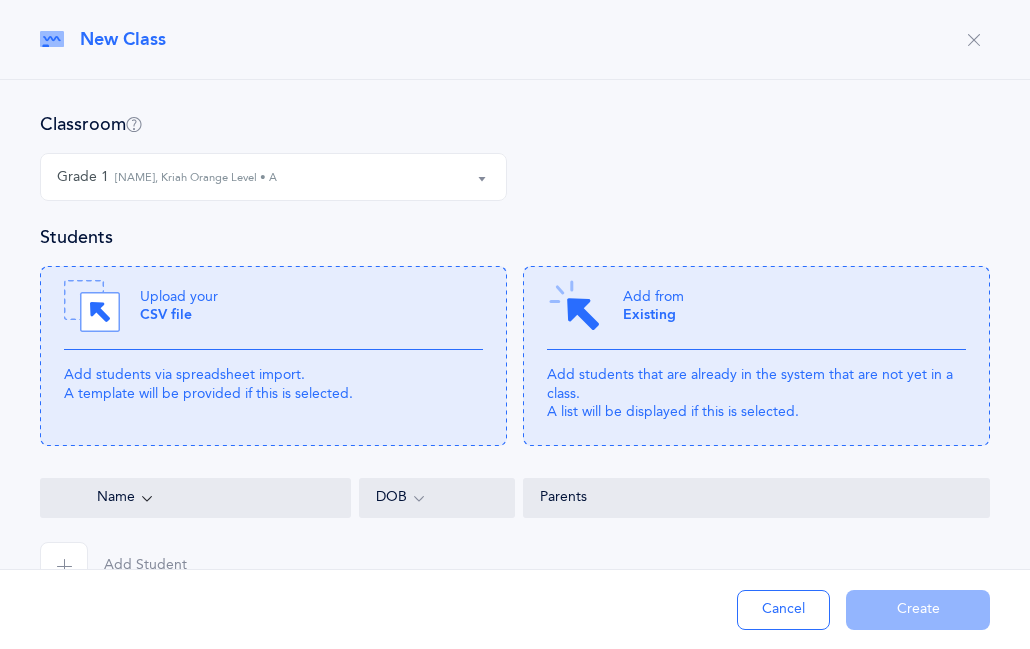 scroll, scrollTop: 53, scrollLeft: 0, axis: vertical 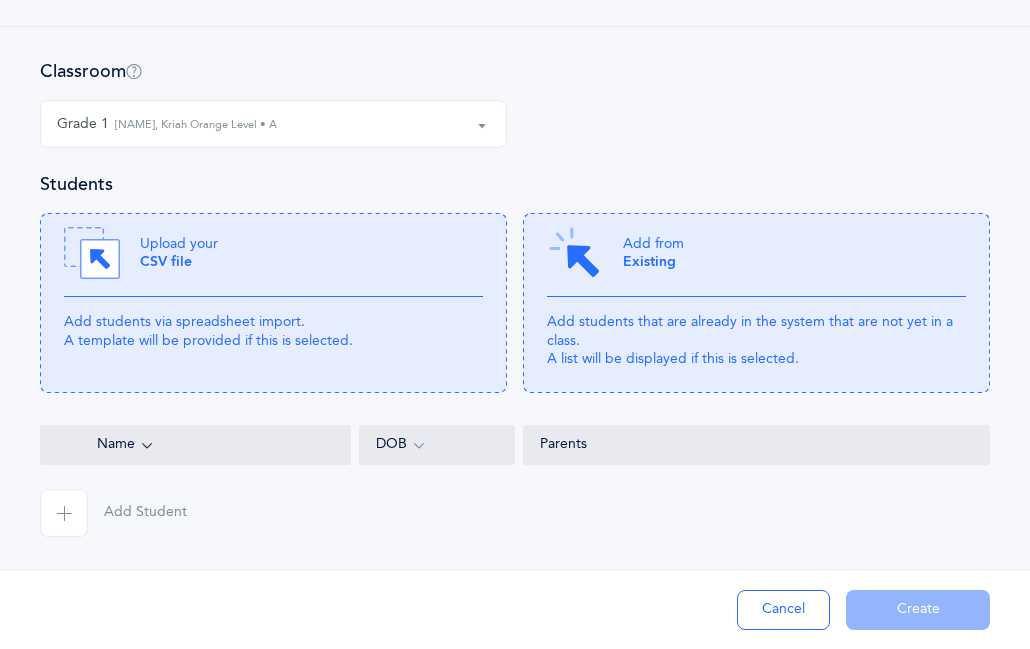 click on "Add Student" at bounding box center (145, 513) 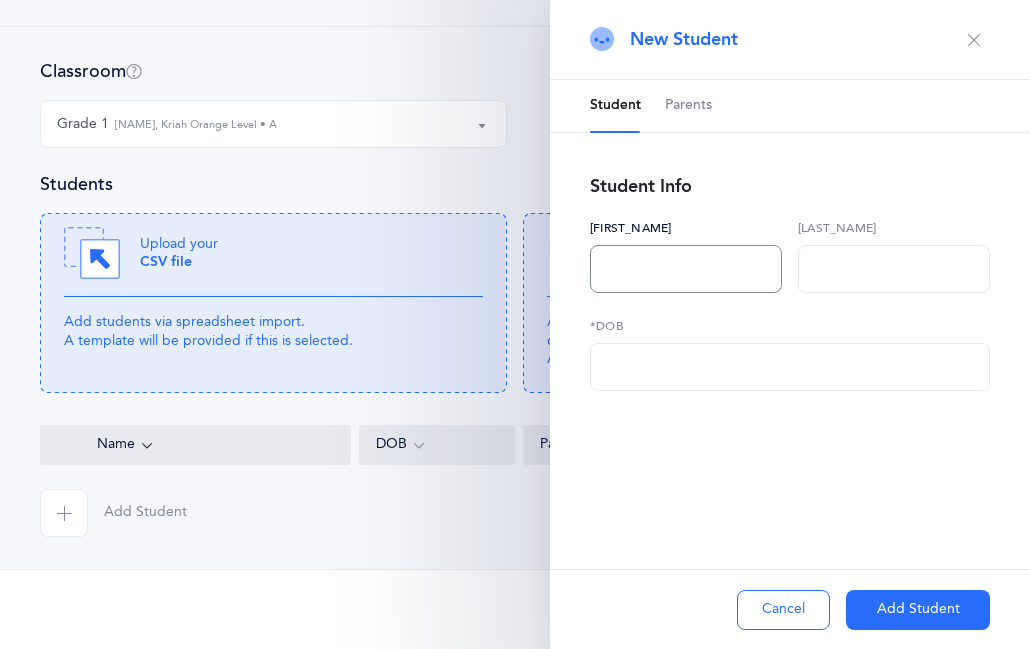 click at bounding box center [686, 269] 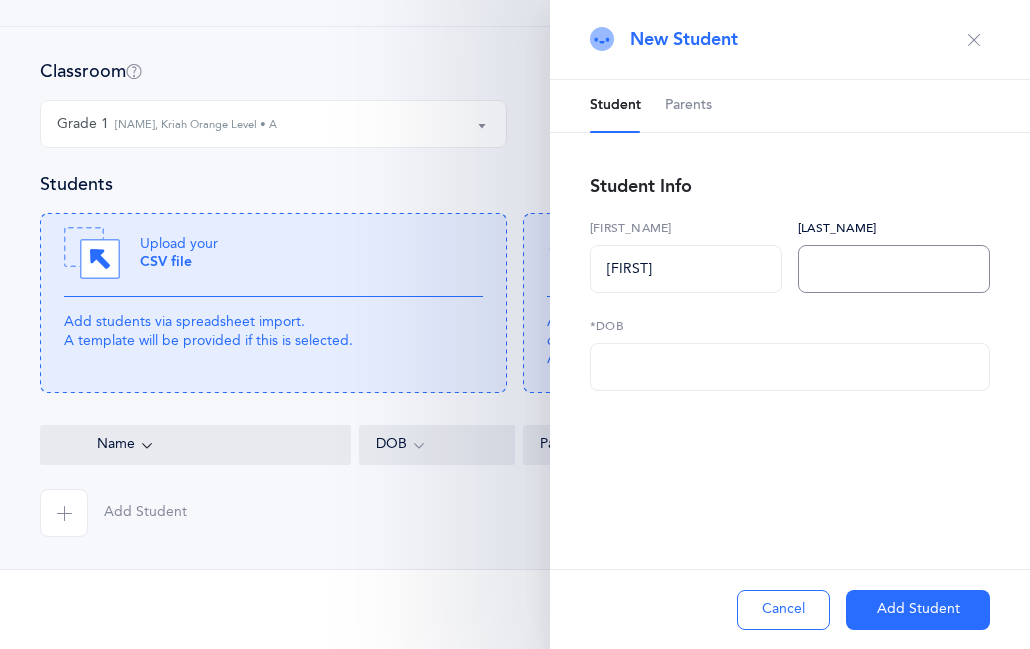 type on "[FIRST]" 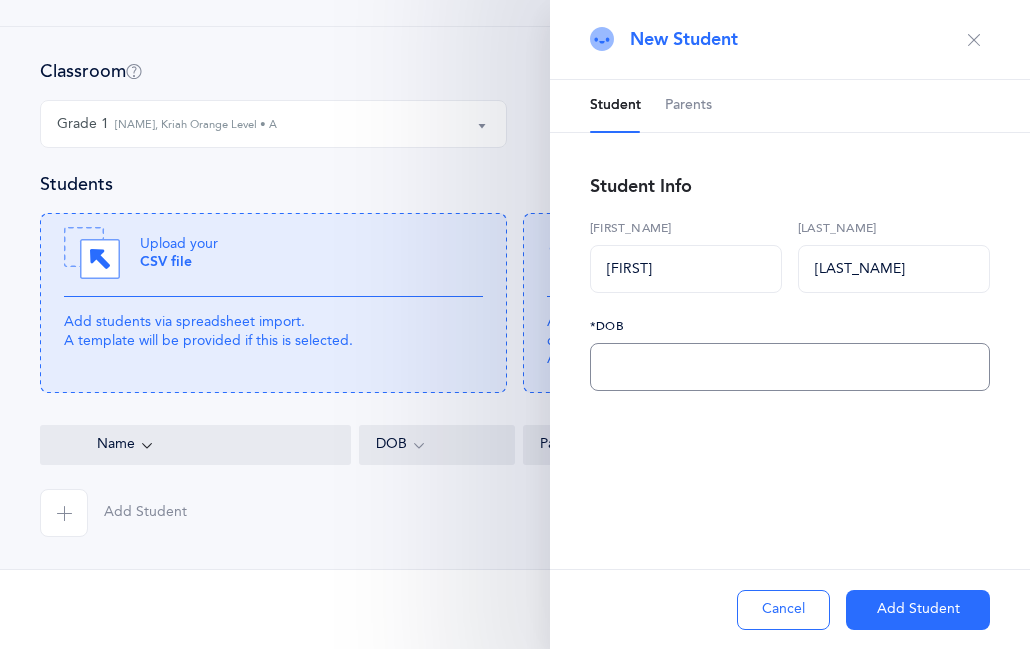 type on "[LAST_NAME]" 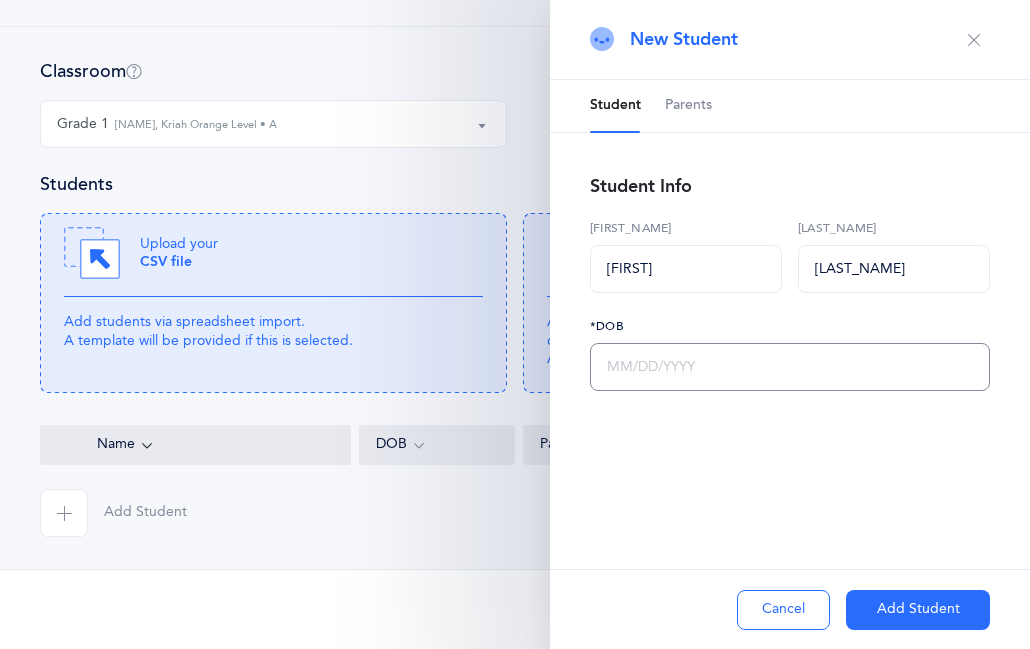 click at bounding box center [790, 367] 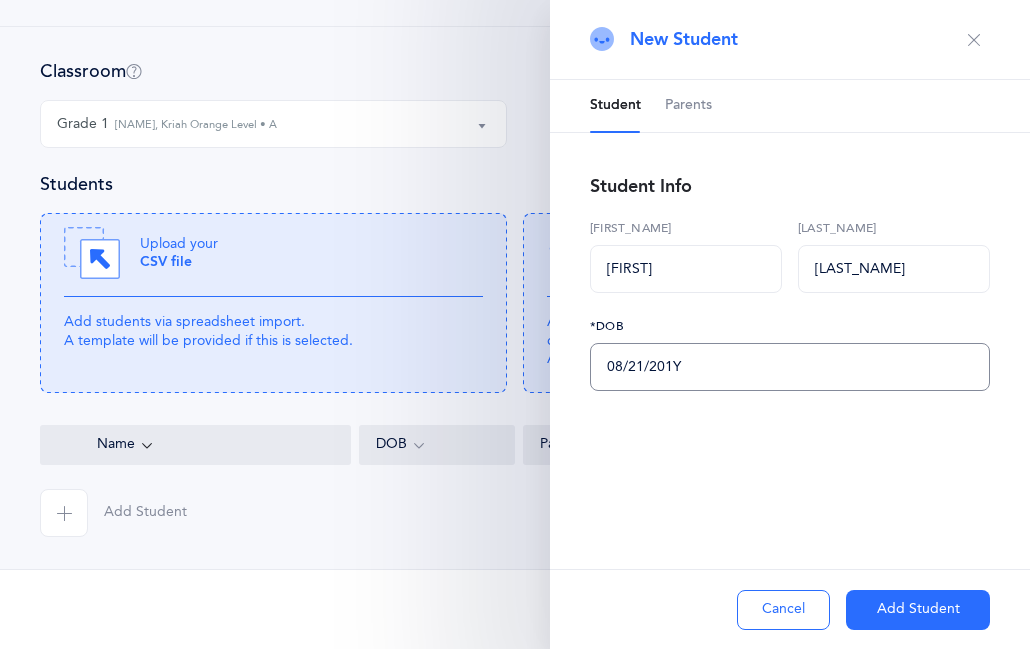 type on "08/21/2019" 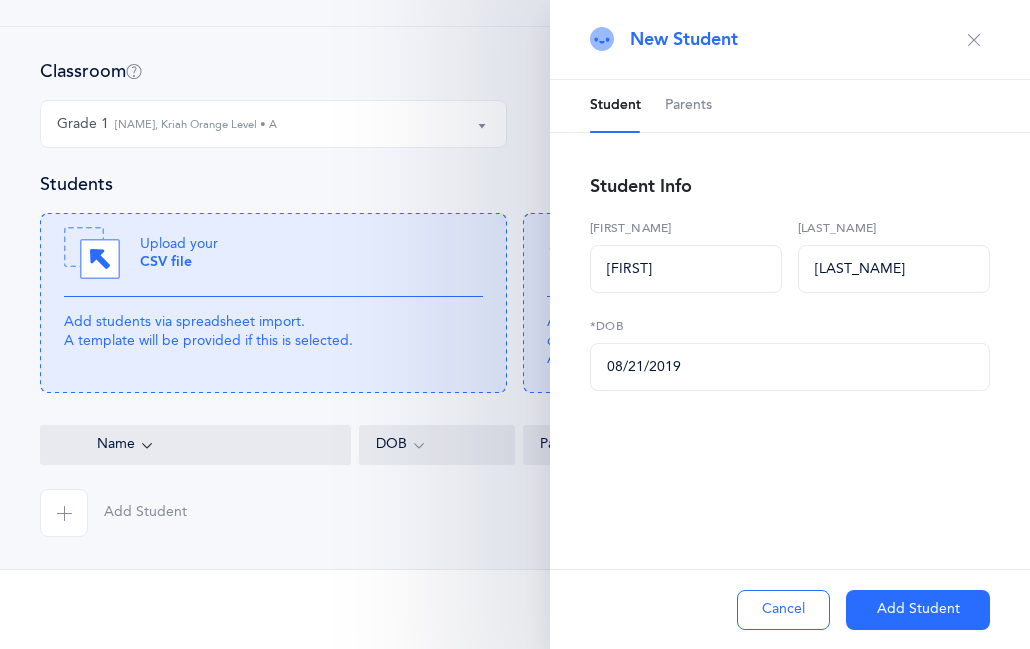 click on "Add Student" at bounding box center [918, 610] 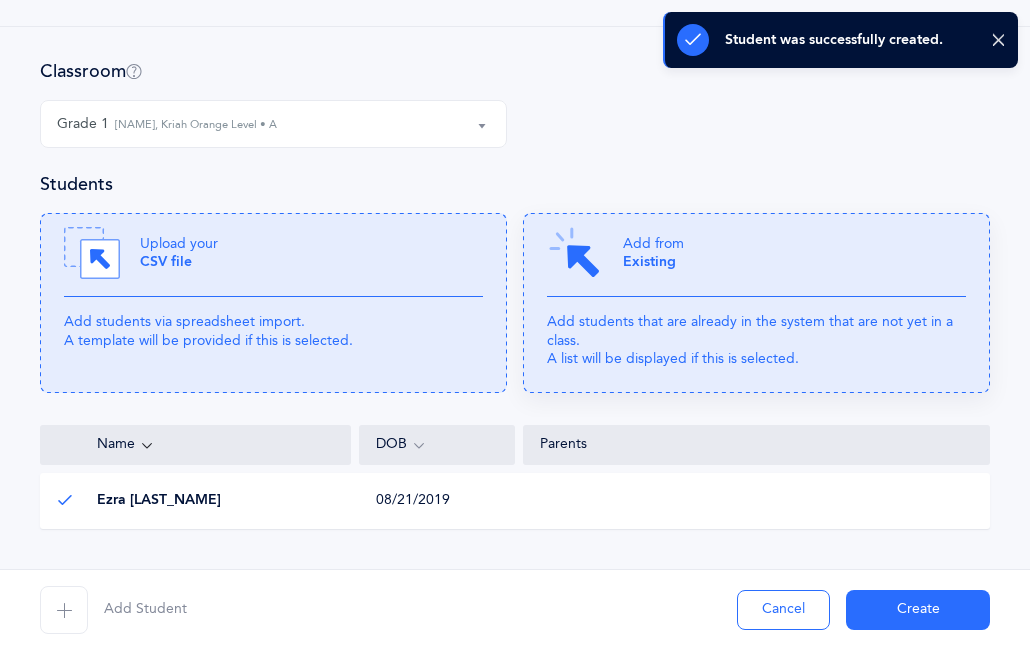 scroll, scrollTop: 117, scrollLeft: 0, axis: vertical 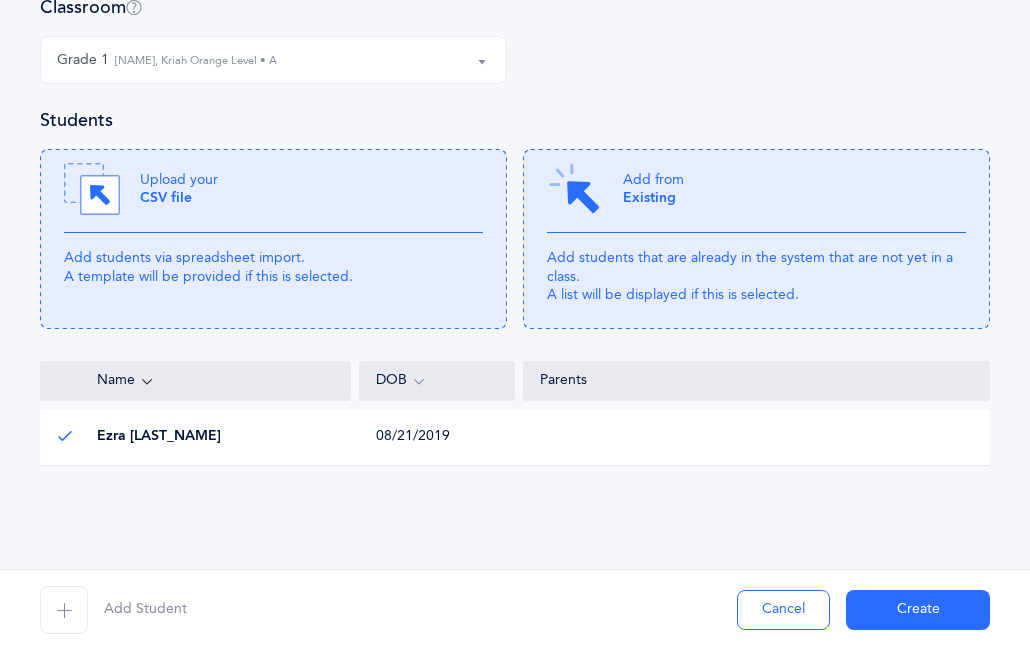 click on "Create" at bounding box center [918, 610] 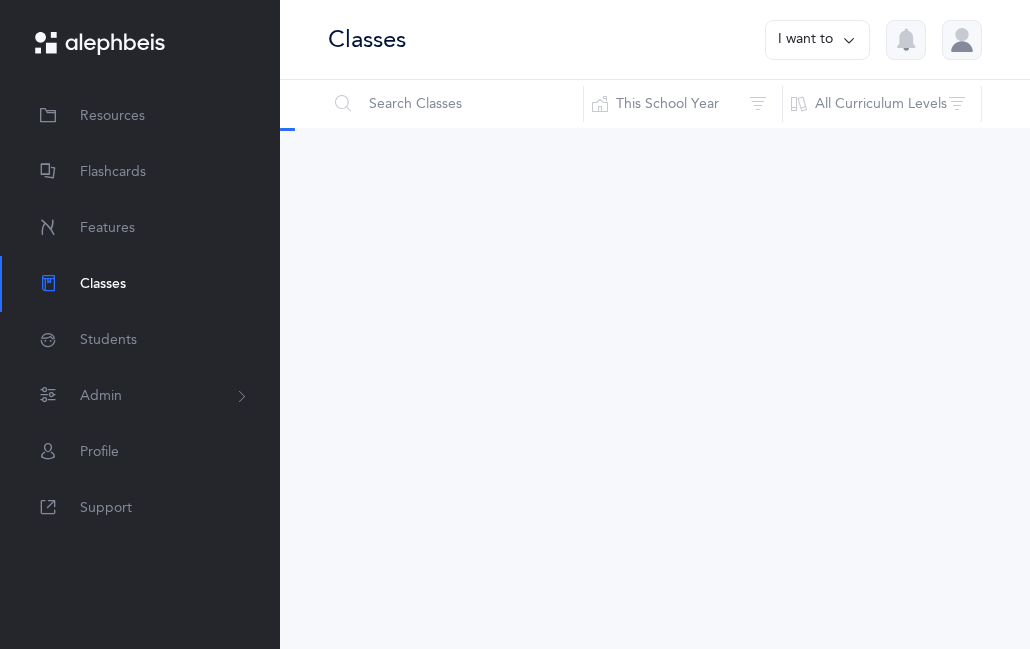 scroll, scrollTop: 0, scrollLeft: 0, axis: both 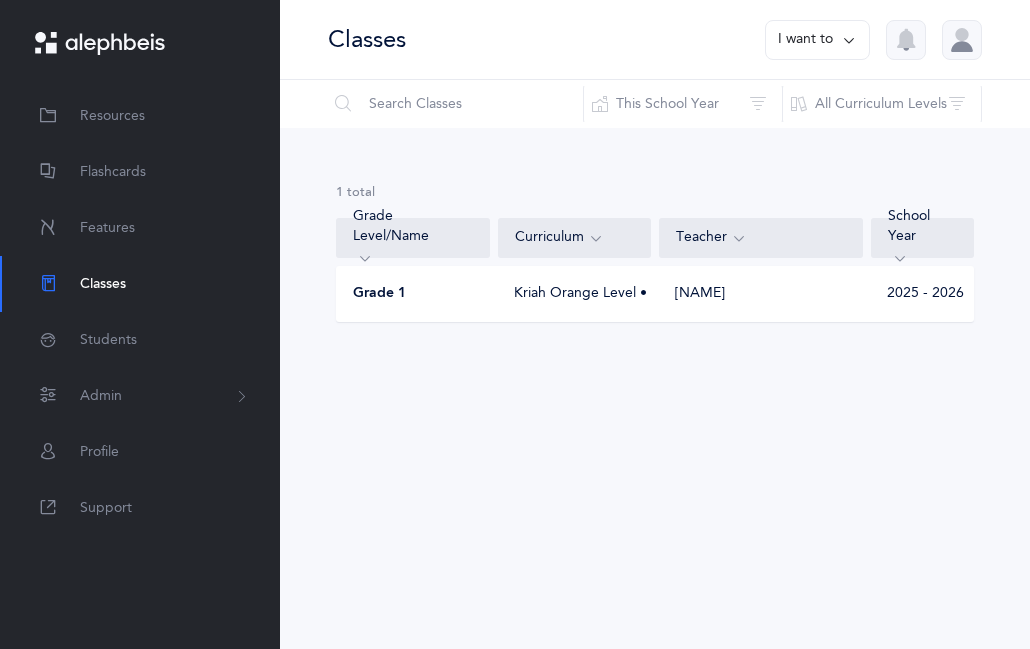 click on "Grade 1" at bounding box center [379, 294] 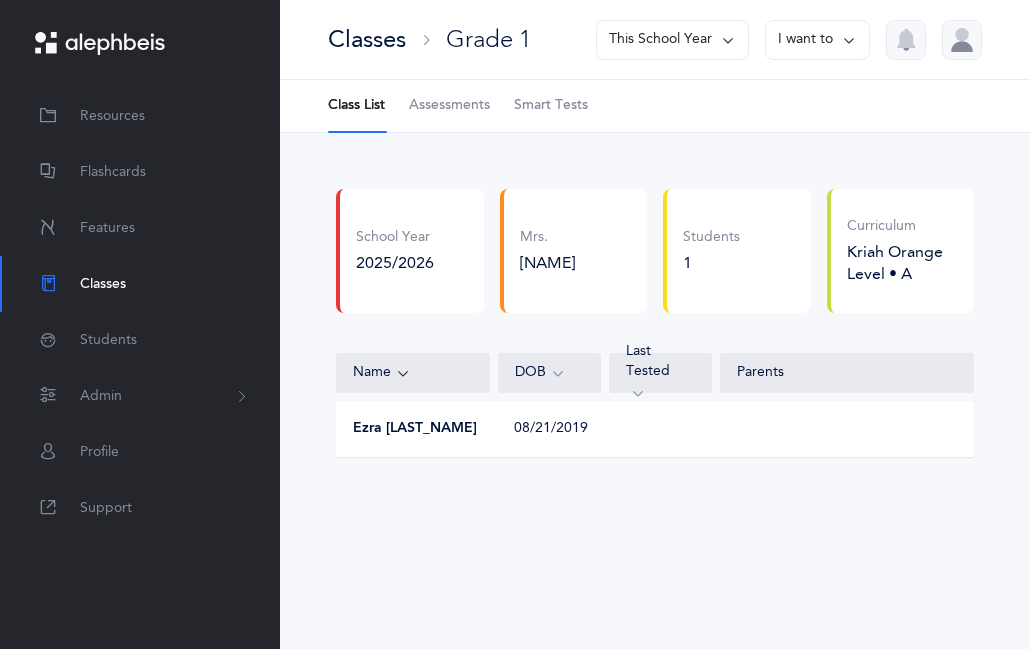 click on "Classes" at bounding box center [103, 284] 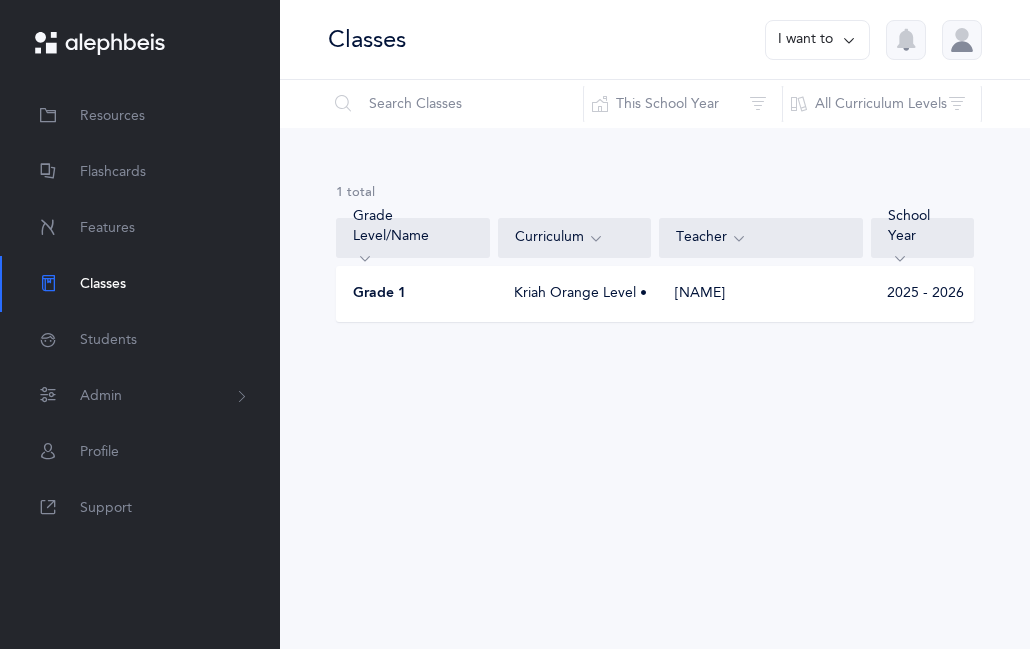 click at bounding box center (100, 44) 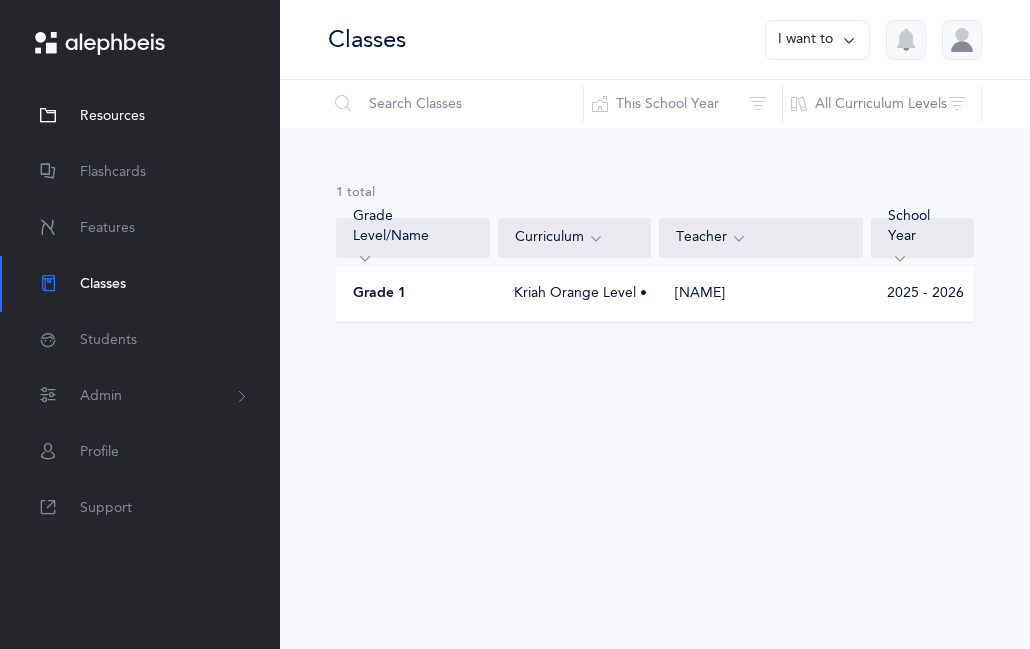 click on "Resources" at bounding box center (112, 116) 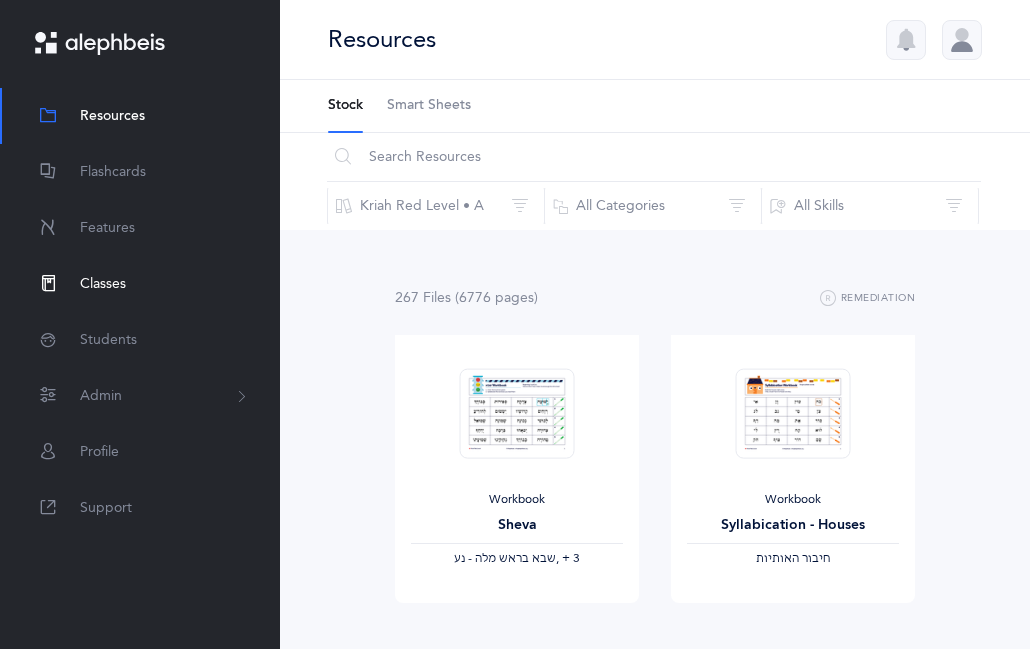 click on "Classes" at bounding box center [103, 284] 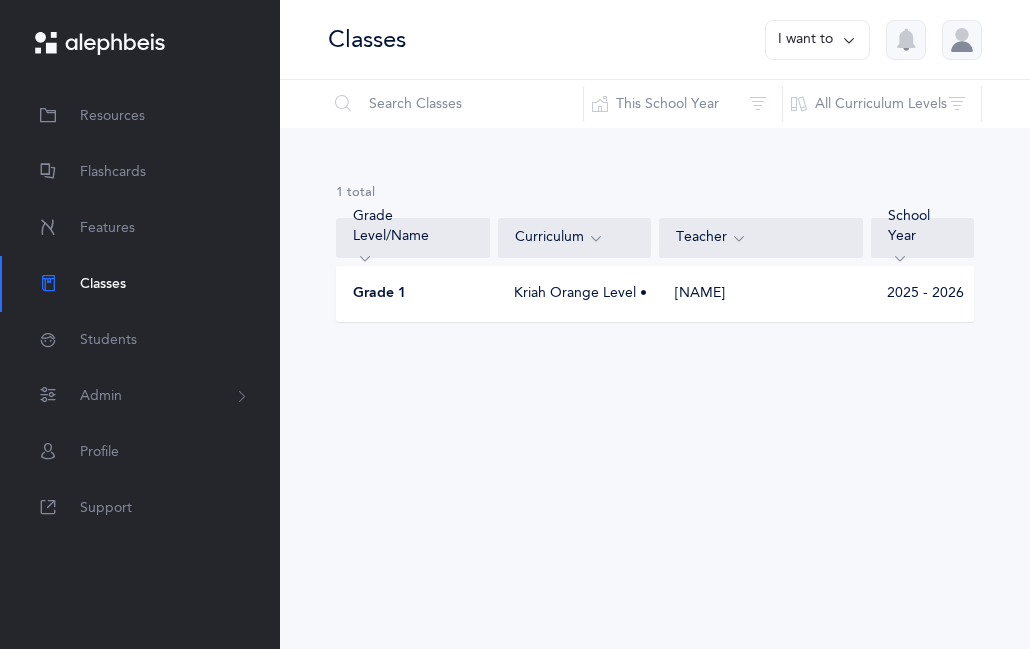 click on "Grade 1
Kriah Orange Level • A
[NAME]
2025 - 2026" at bounding box center [655, 294] 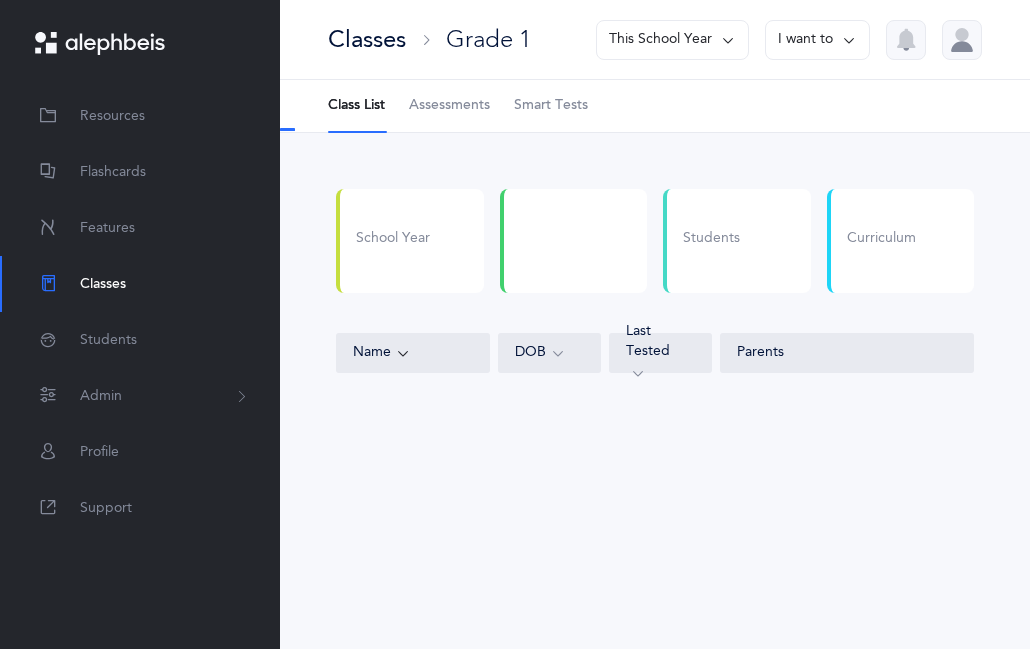 select on "4" 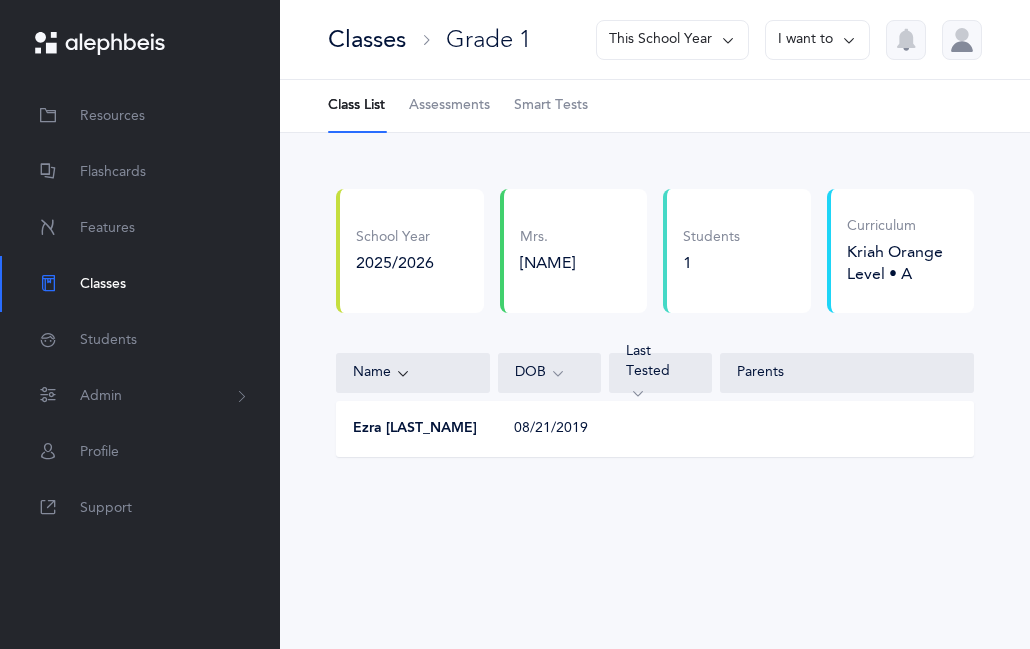 click on "Assessments" at bounding box center [449, 106] 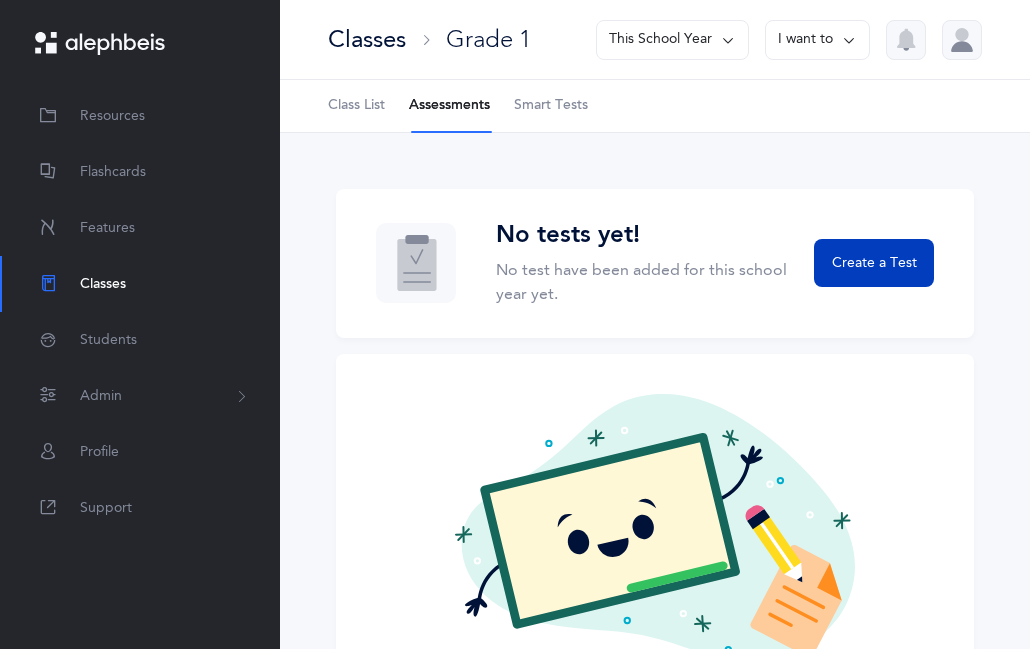 click on "Create a Test" at bounding box center [874, 263] 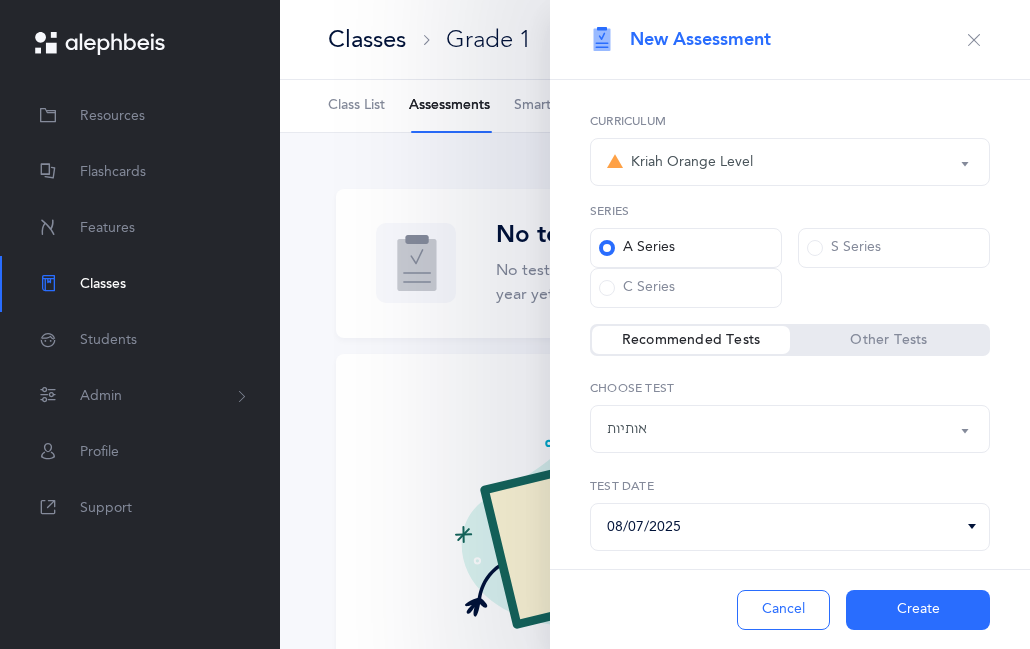 scroll, scrollTop: 38, scrollLeft: 0, axis: vertical 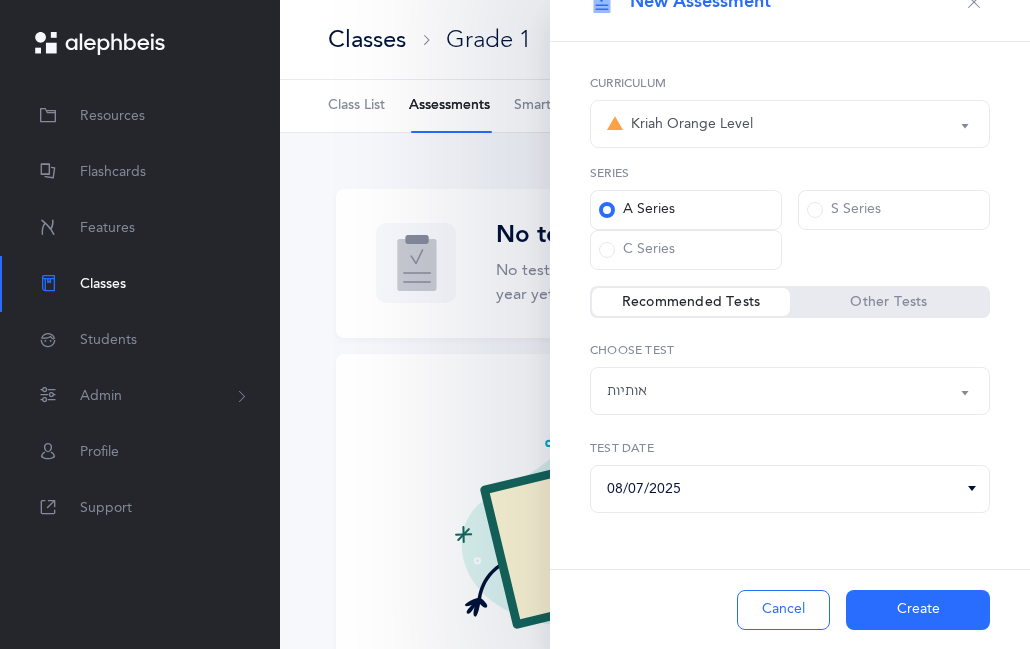 click on "Create" at bounding box center (918, 610) 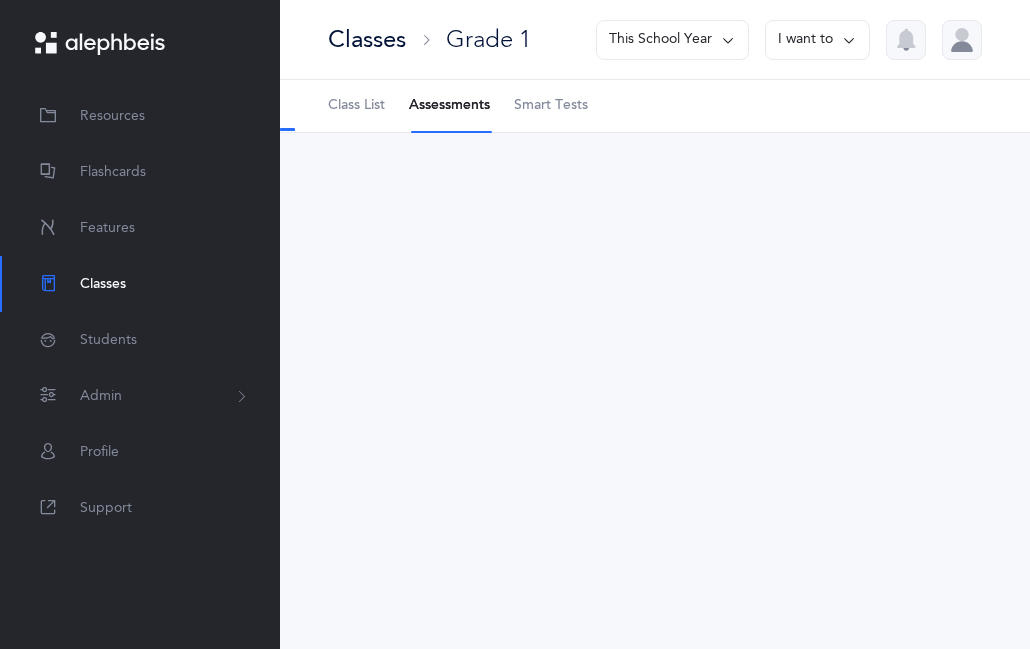 select on "2" 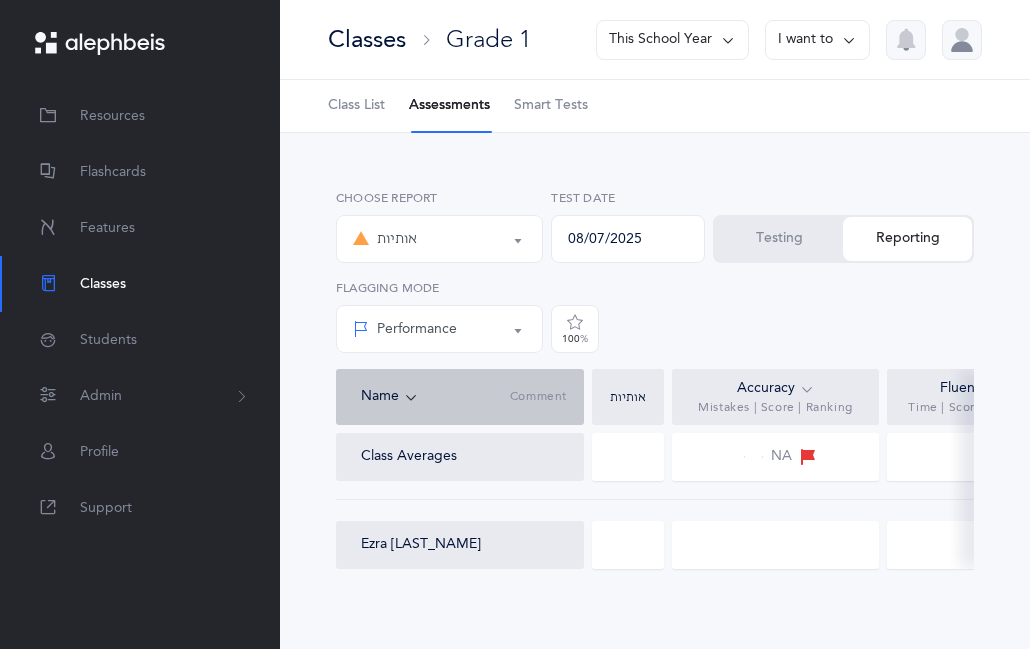 click at bounding box center [628, 545] 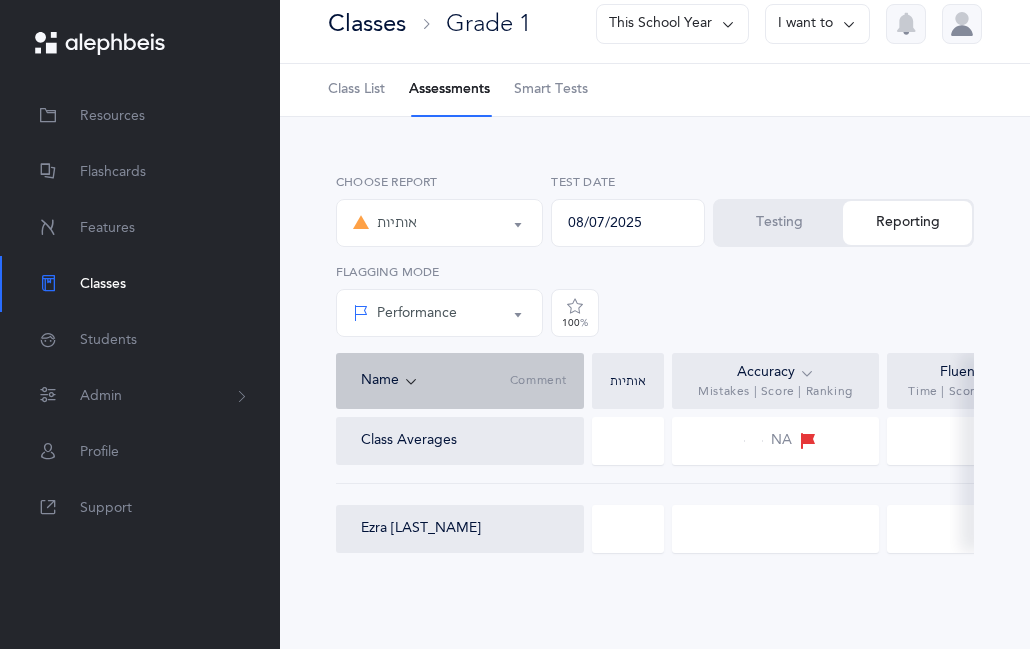 click at bounding box center [628, 529] 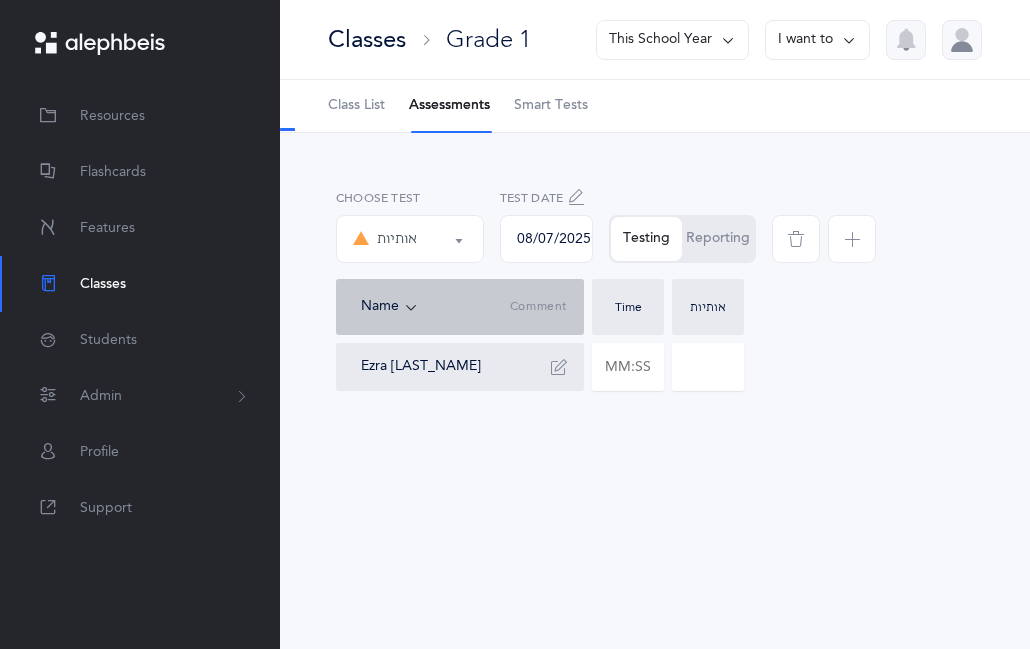 scroll, scrollTop: 0, scrollLeft: 0, axis: both 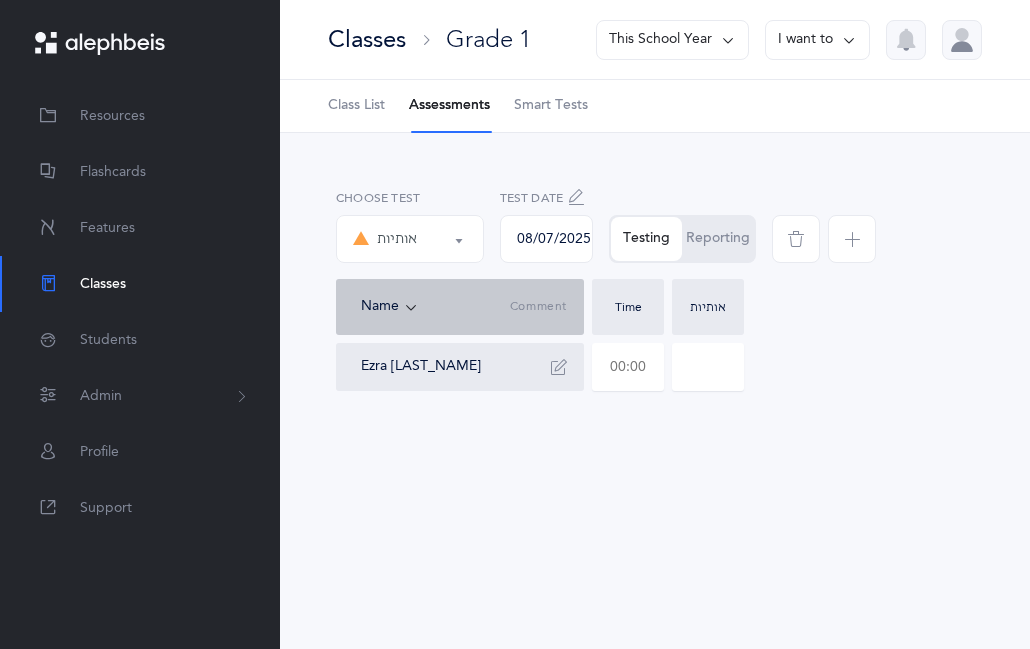 type 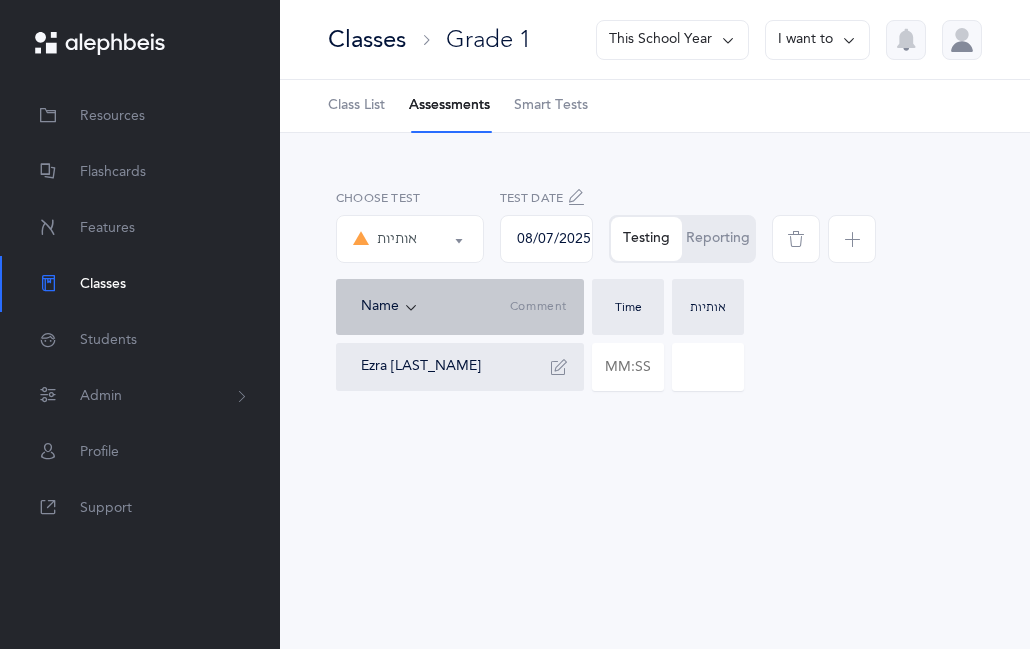 click at bounding box center [708, 367] 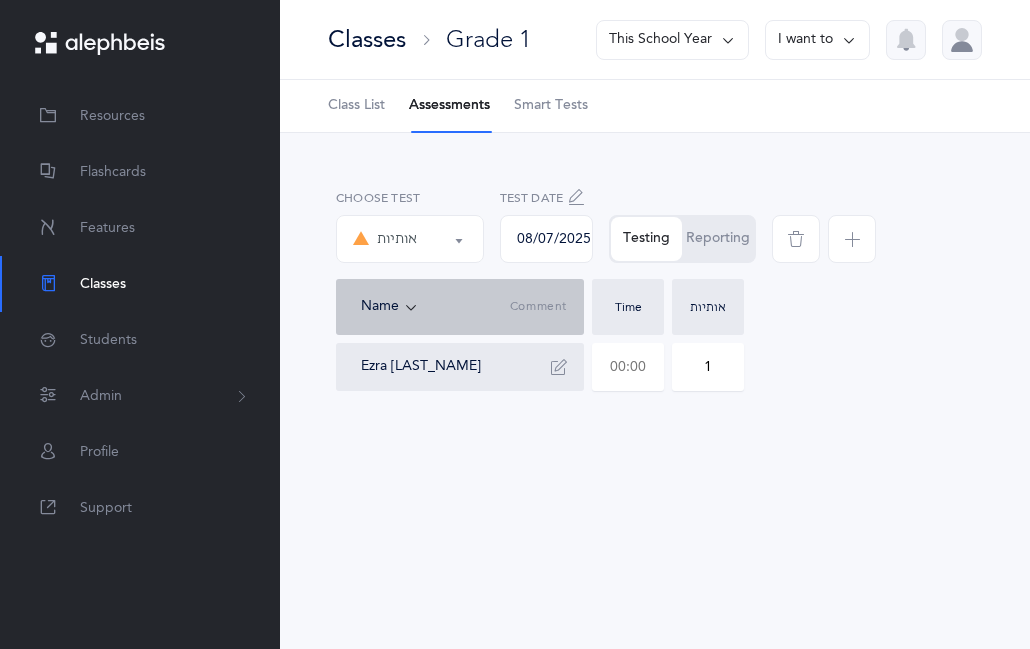 type on "1" 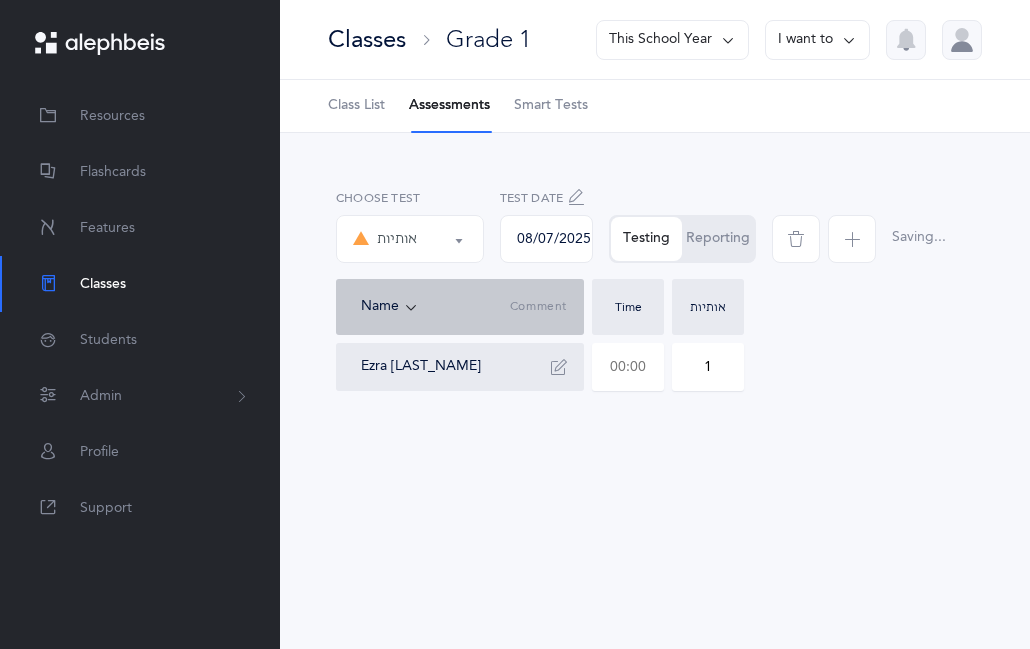 click at bounding box center (628, 367) 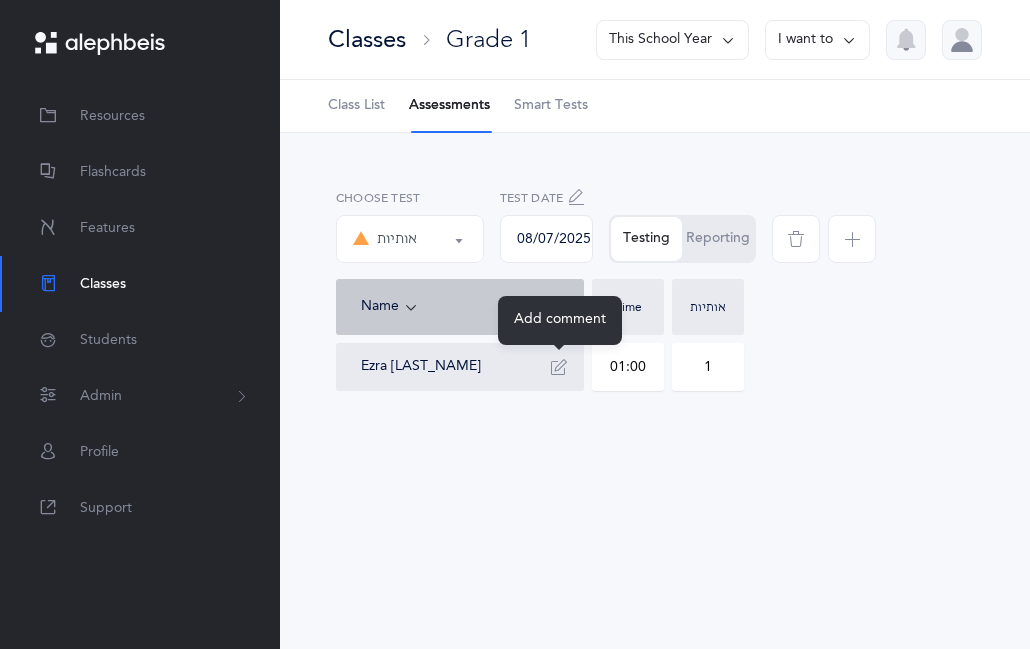 type on "01:00" 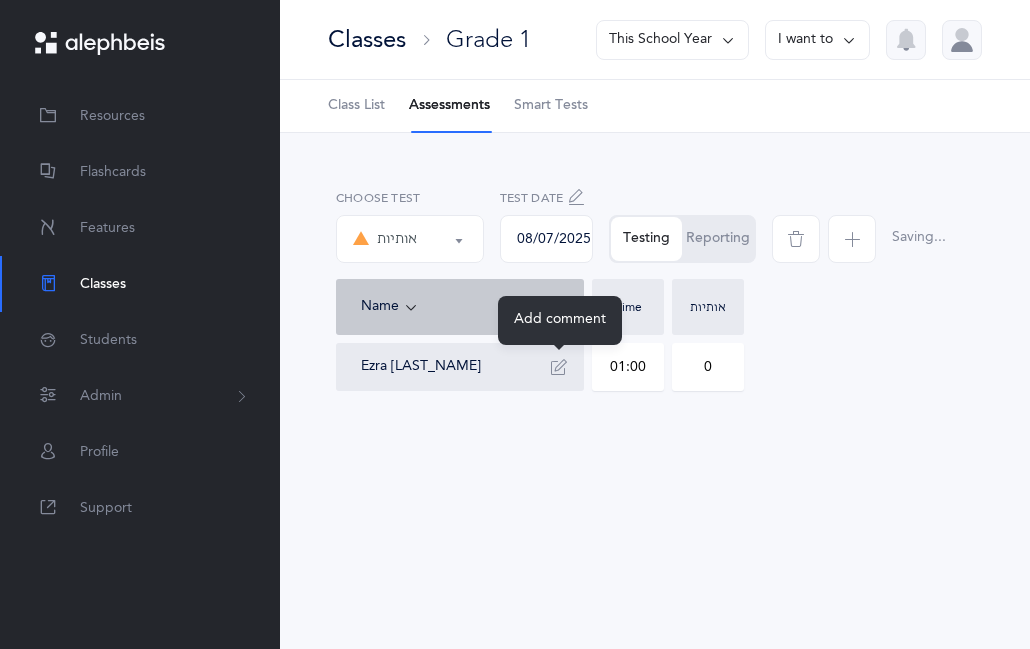 click at bounding box center [559, 367] 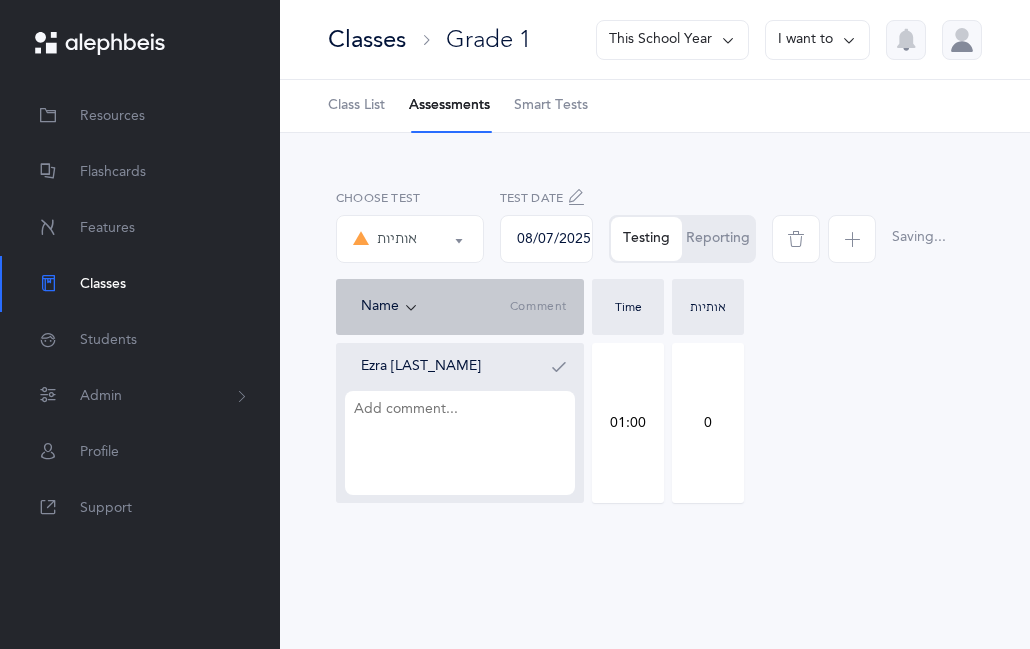 click at bounding box center [460, 443] 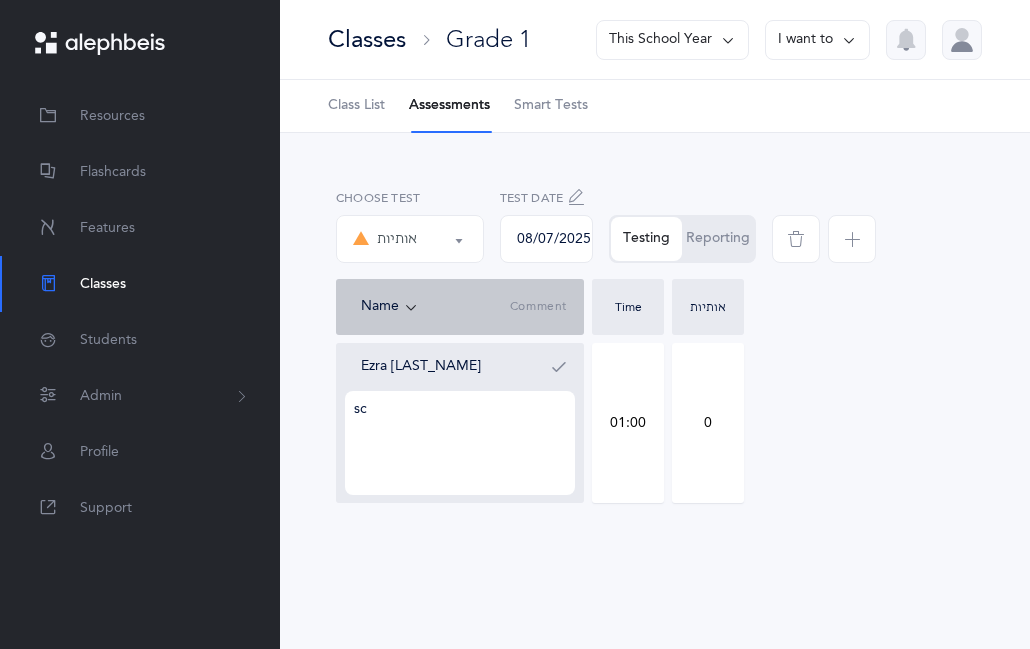 type on "sc" 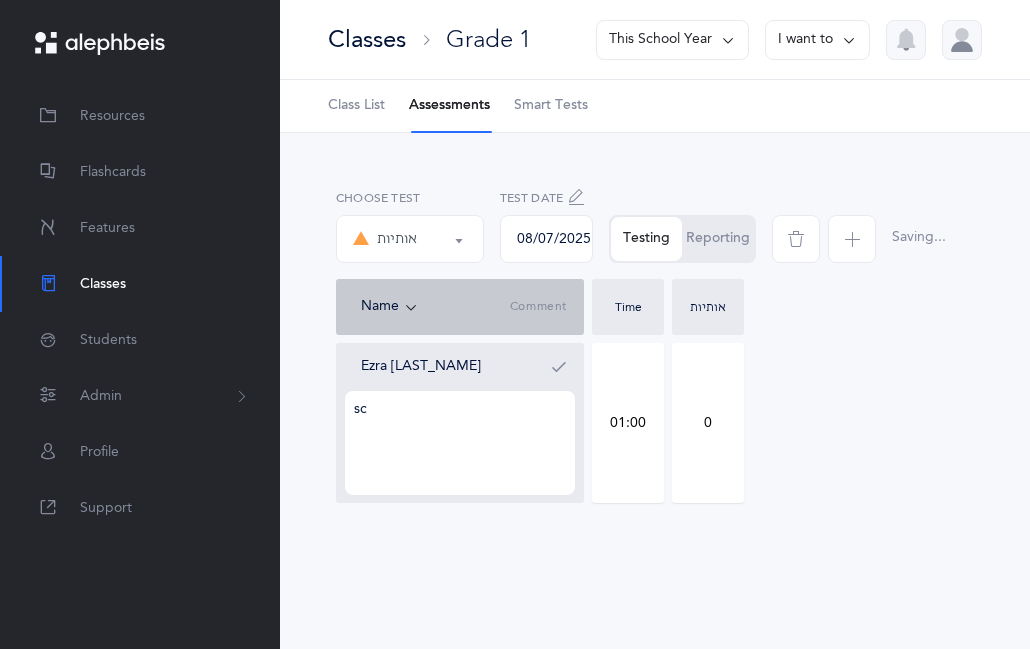 click on "Reporting" at bounding box center (718, 239) 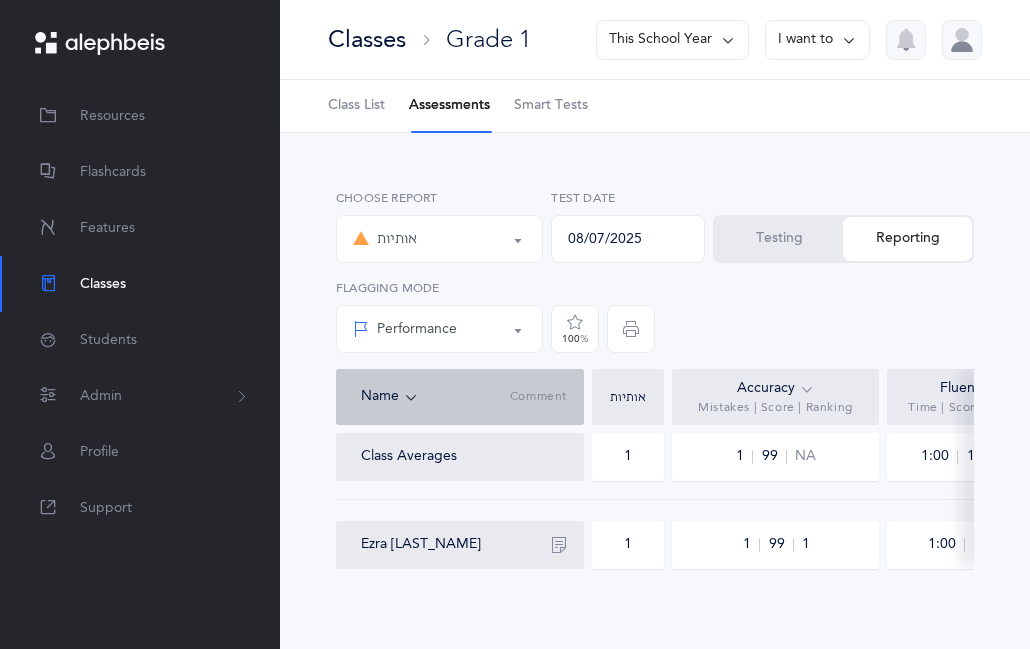 scroll, scrollTop: 16, scrollLeft: 0, axis: vertical 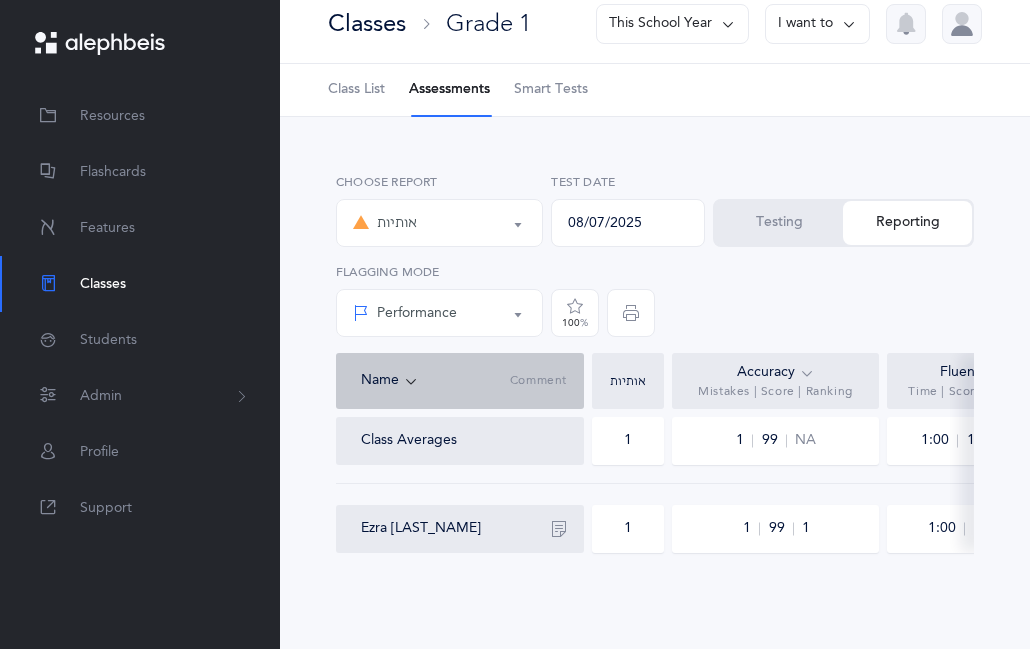 click on "Assessments" at bounding box center [449, 90] 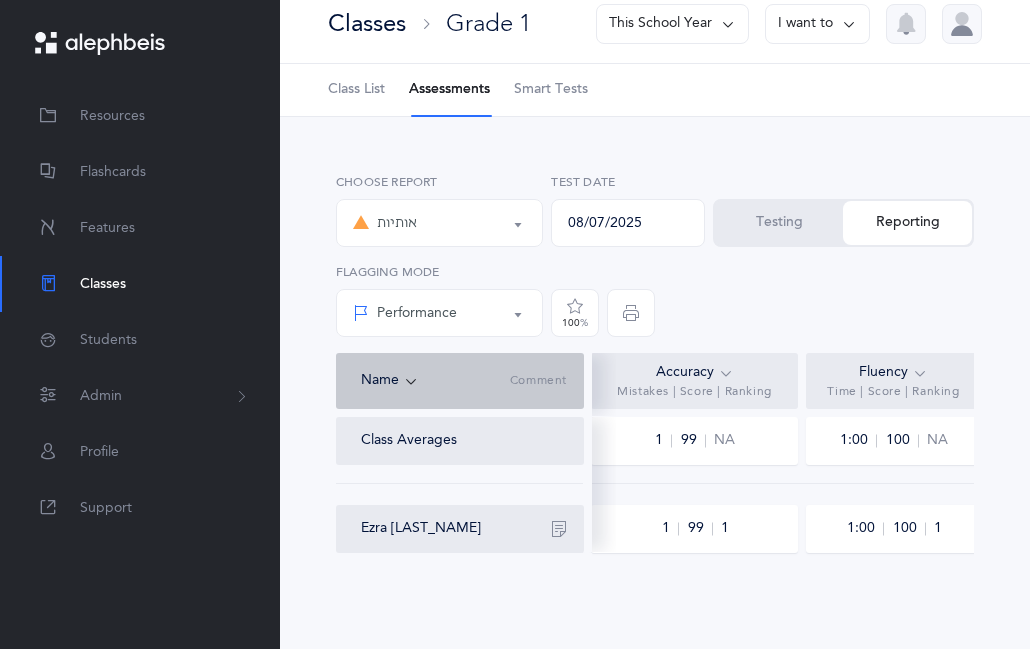 scroll, scrollTop: 0, scrollLeft: 88, axis: horizontal 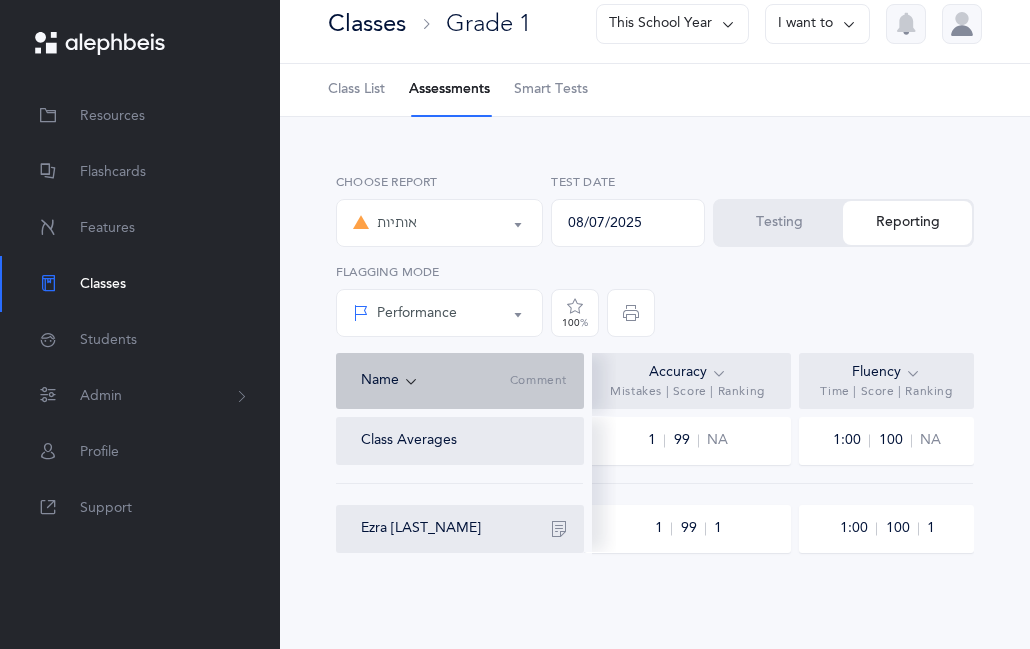 click on "Testing" at bounding box center (779, 223) 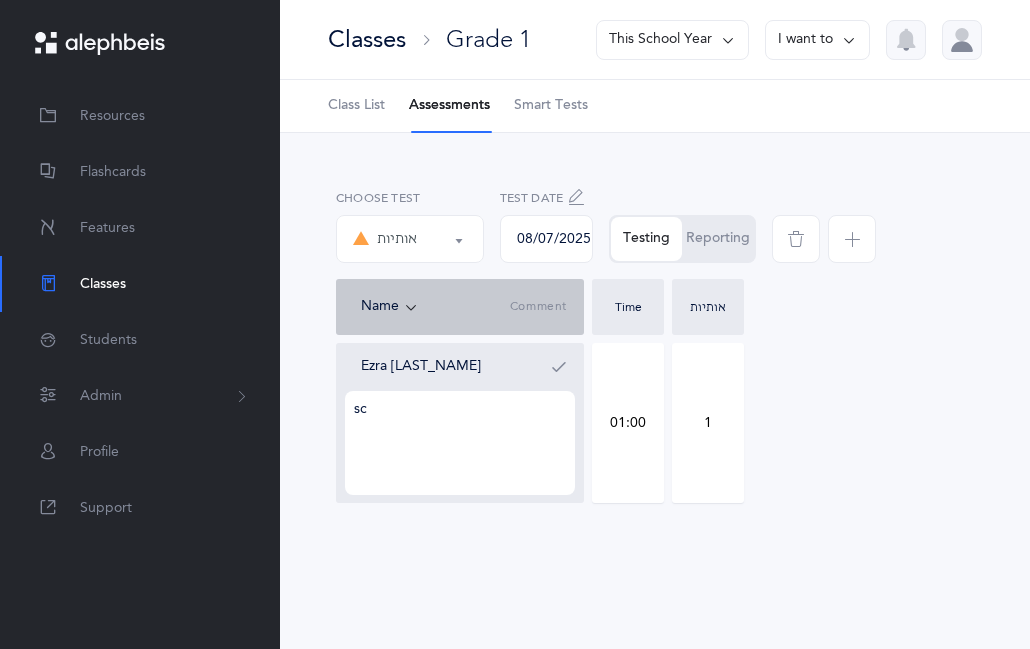click at bounding box center (852, 239) 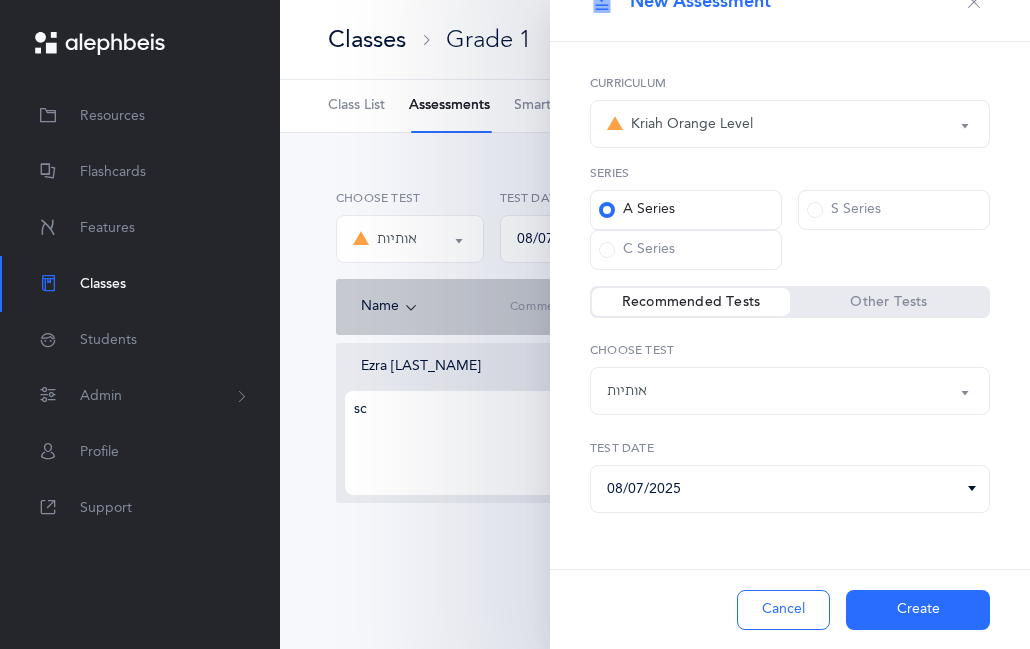 click on "אותיות" at bounding box center [790, 391] 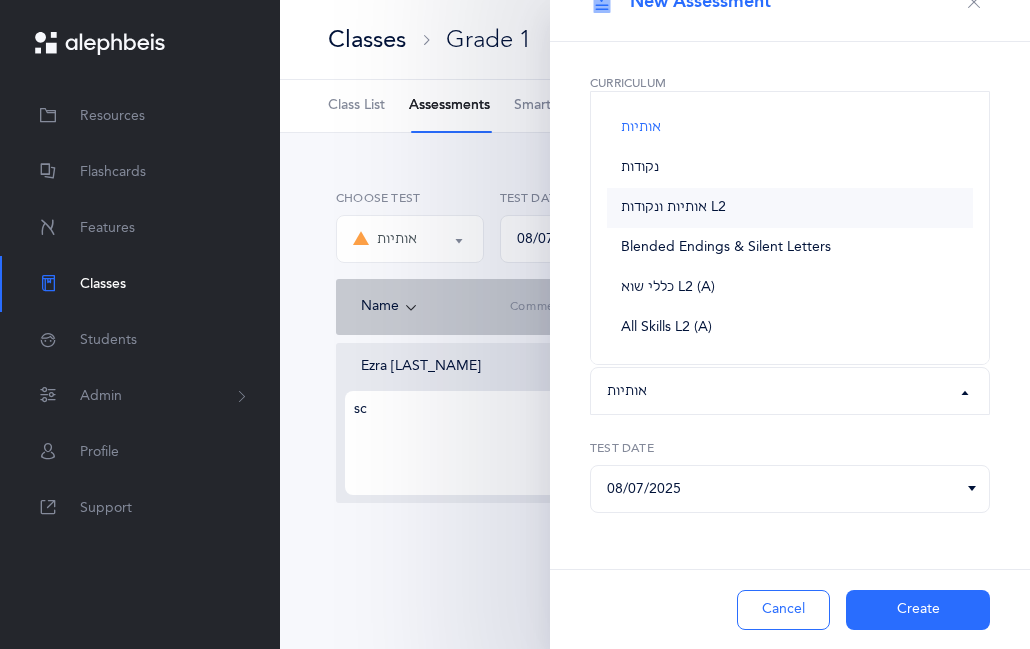 click on "אותיות ונקודות L2" at bounding box center [790, 208] 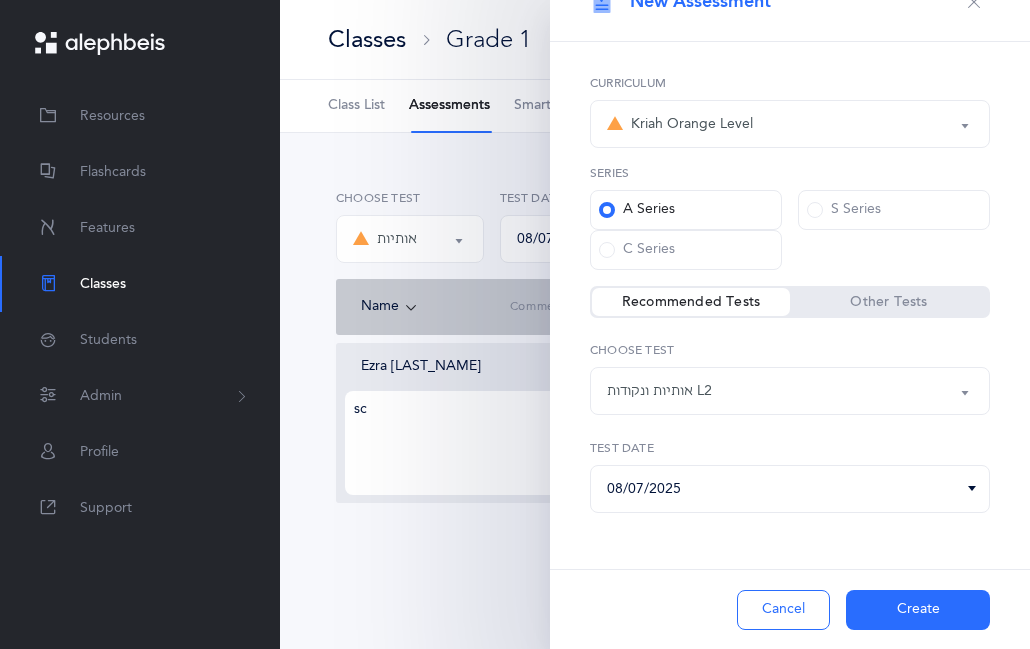 click on "Create" at bounding box center [918, 610] 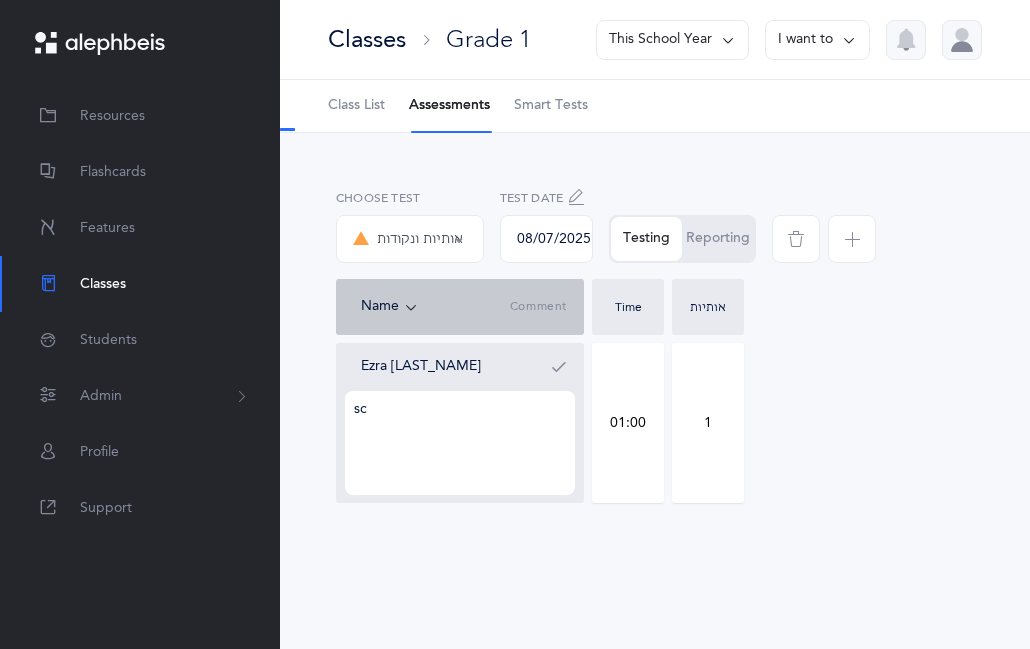 type 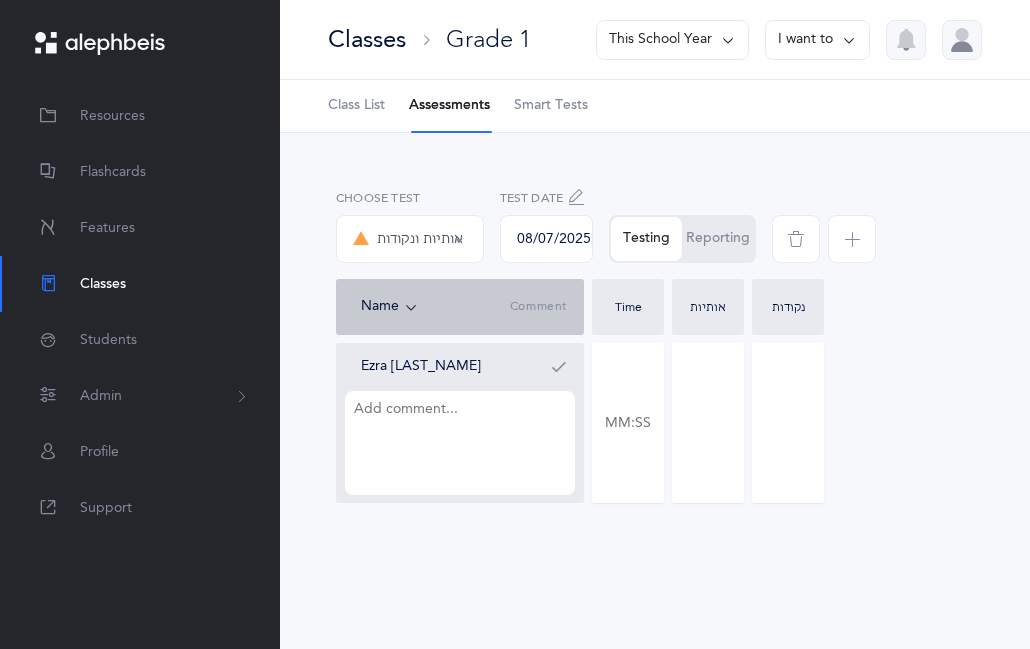 click at bounding box center (788, 423) 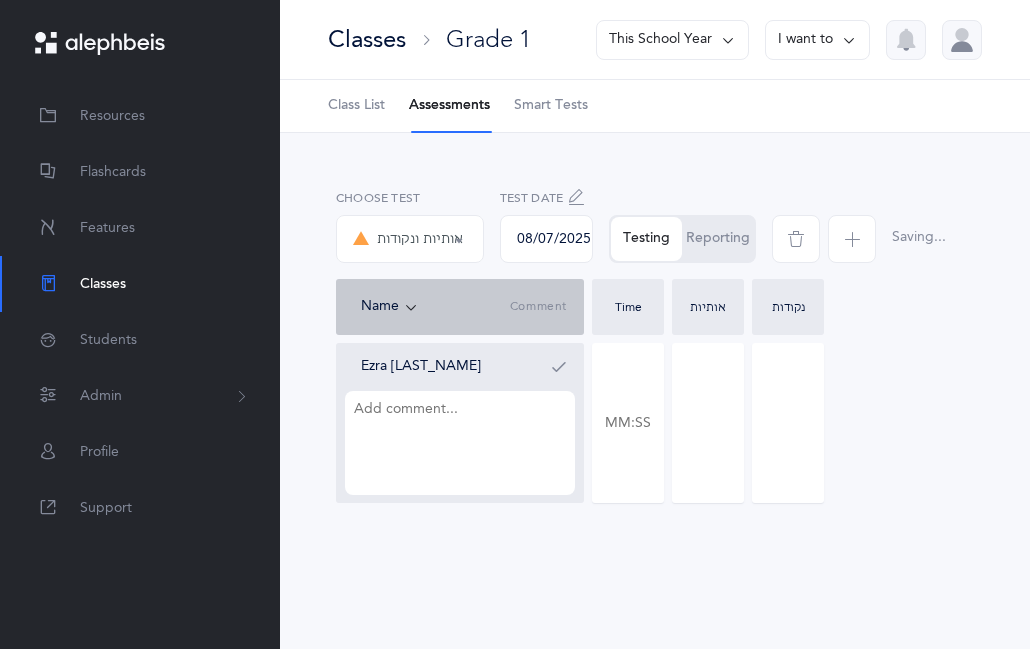 click at bounding box center [788, 423] 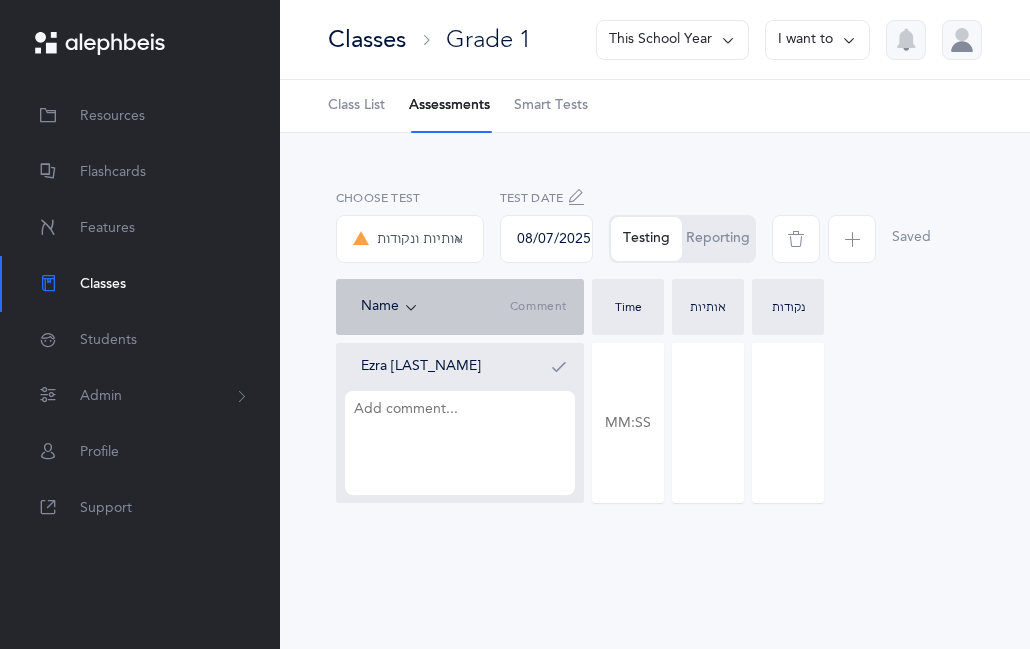click at bounding box center [708, 423] 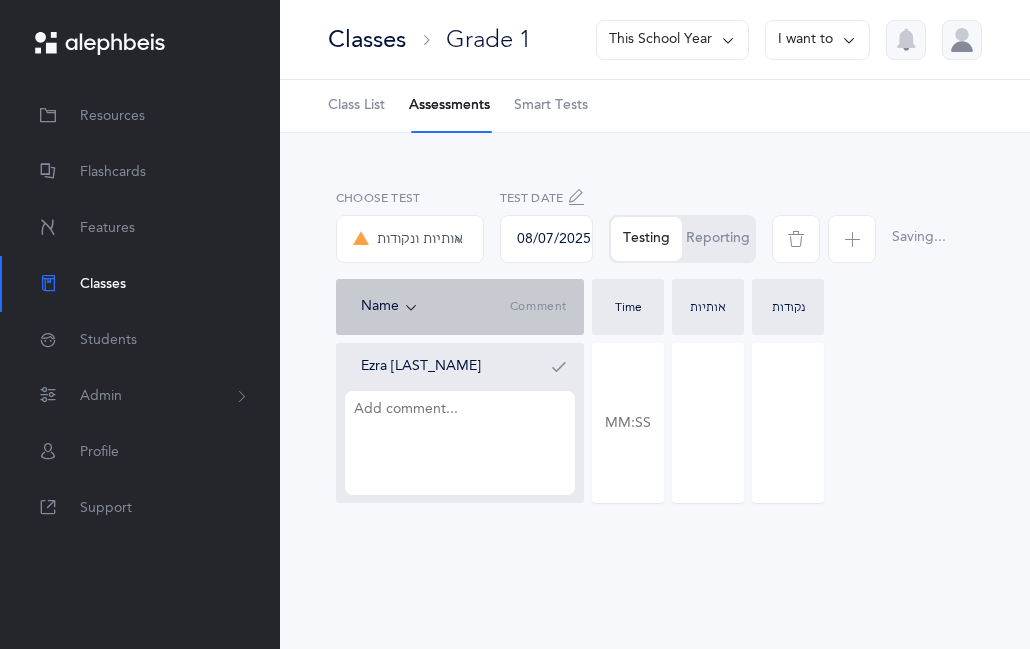click at bounding box center (788, 423) 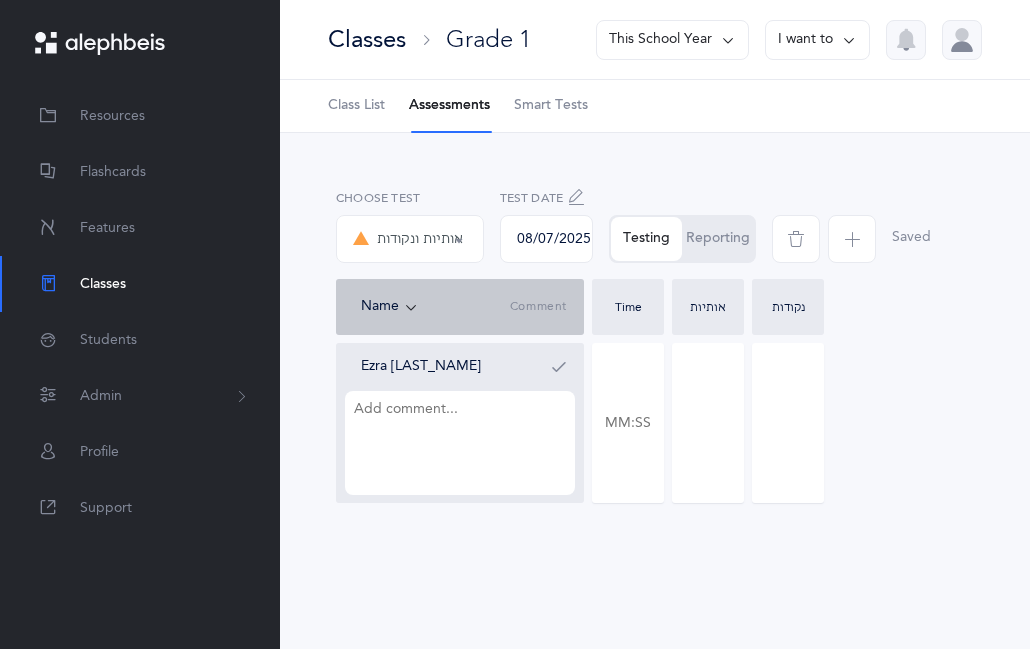click at bounding box center [788, 423] 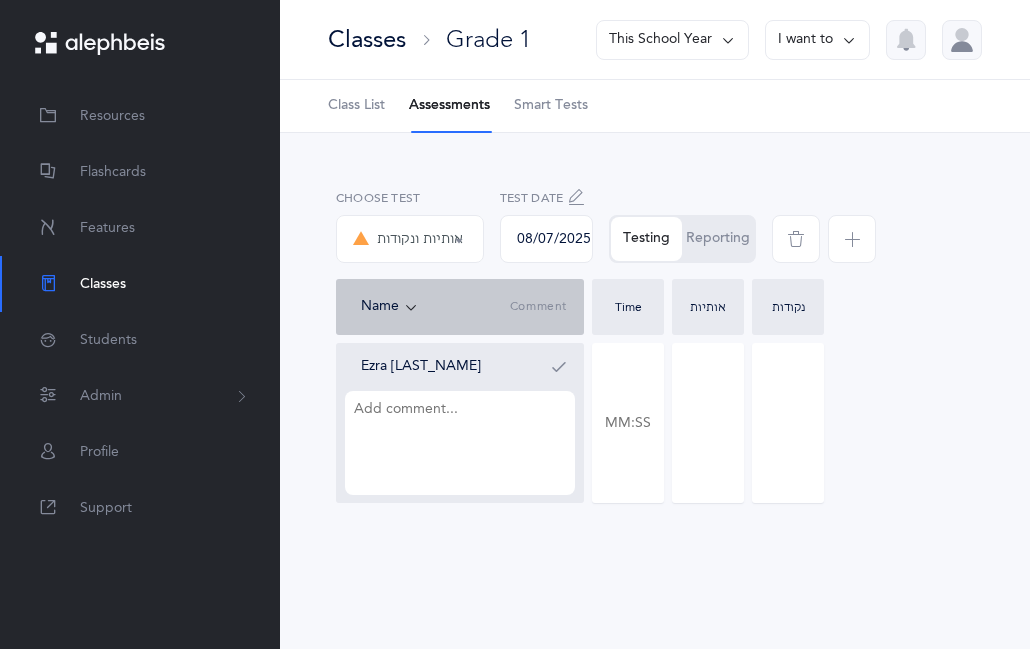 click on "אותיות ונקודות L2" at bounding box center [410, 239] 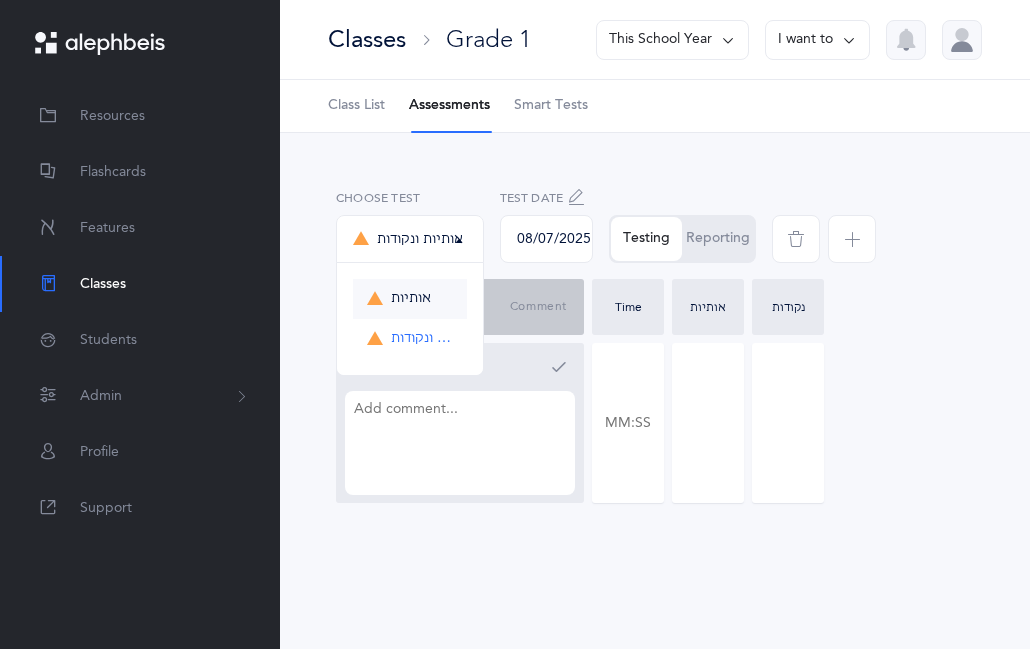 click on "אותיות" at bounding box center [411, 299] 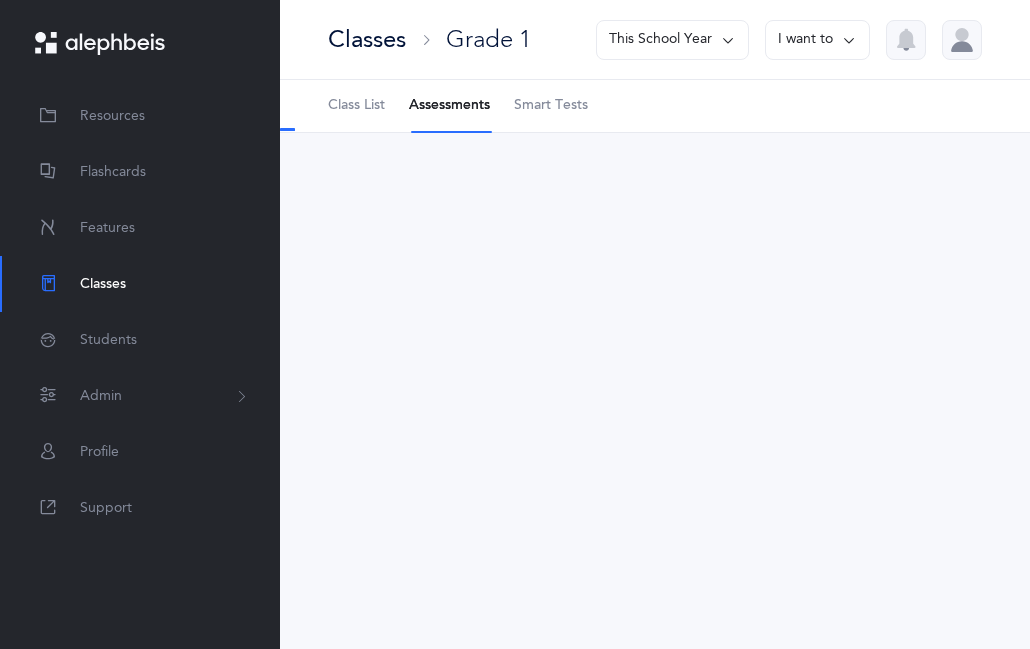 select on "2" 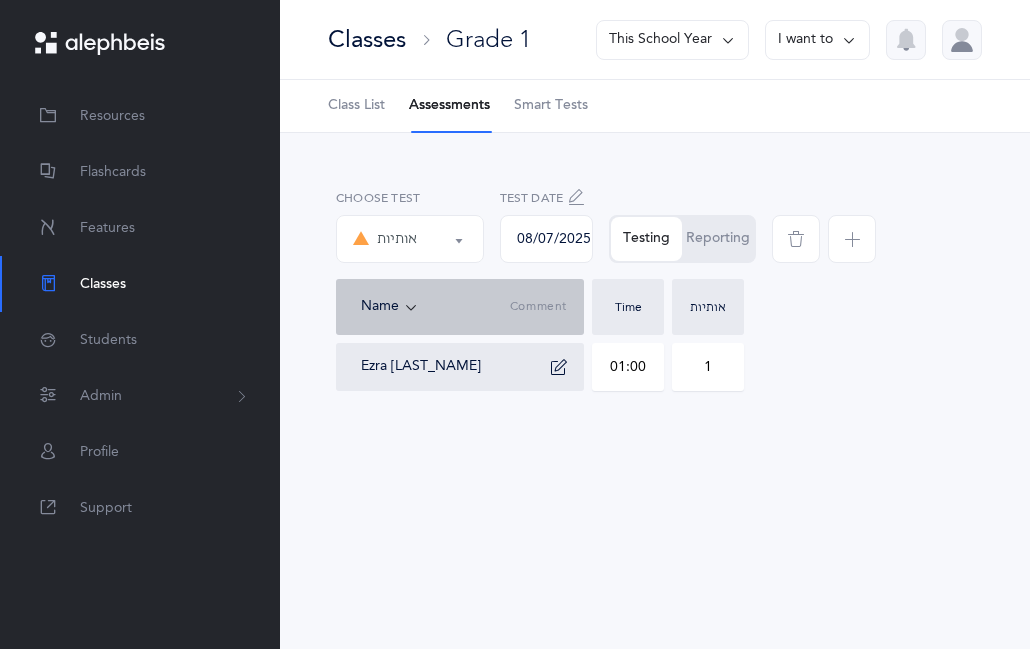 click on "אותיות" at bounding box center (410, 239) 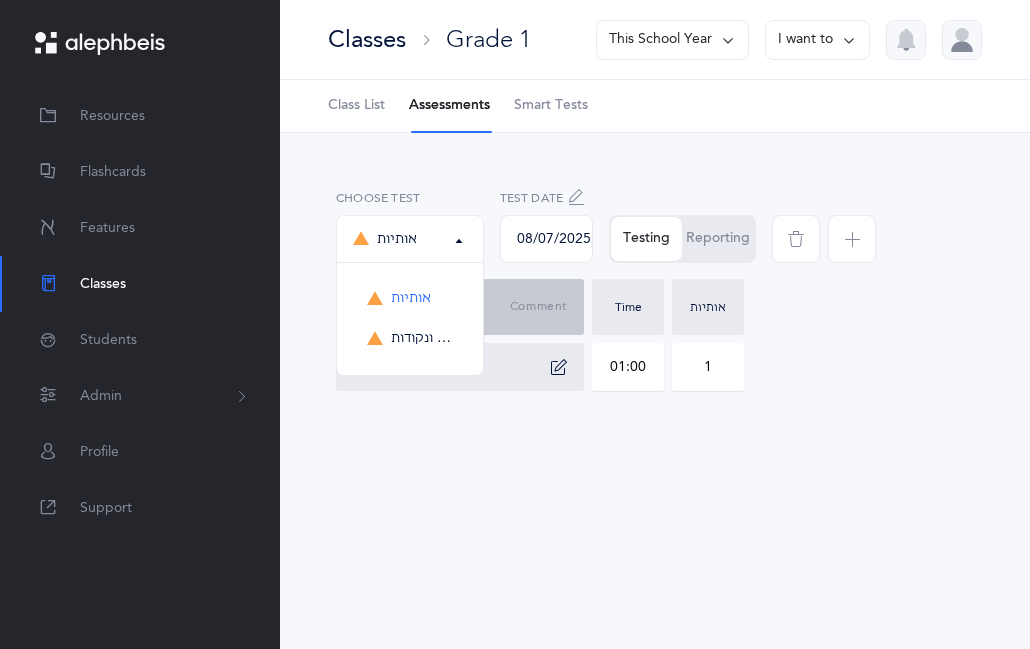 click on "100 %" at bounding box center (655, 310) 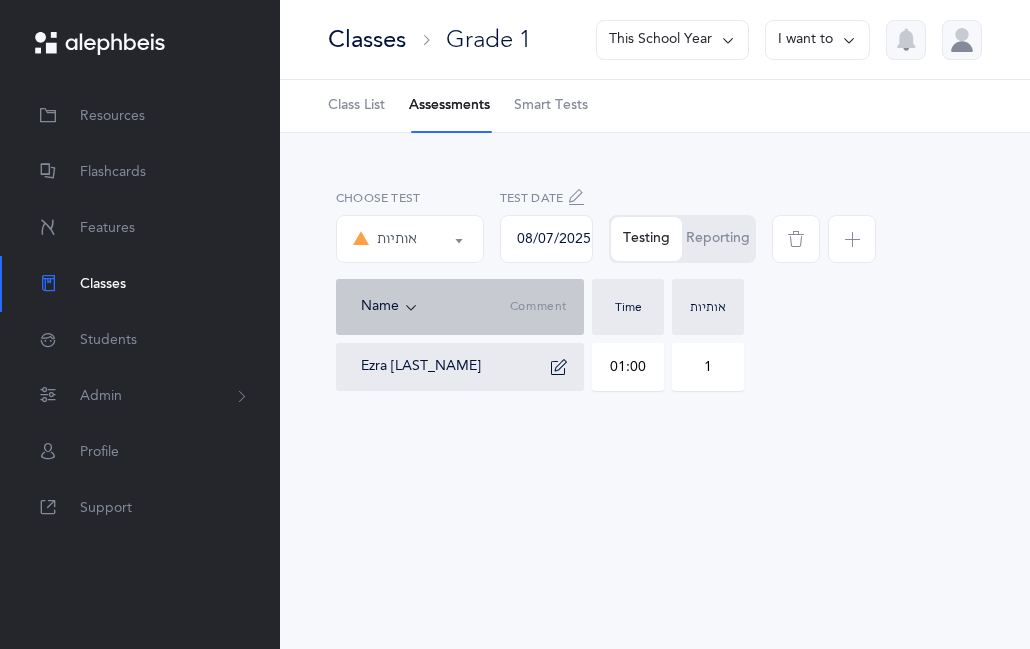 click on "אותיות" at bounding box center [410, 239] 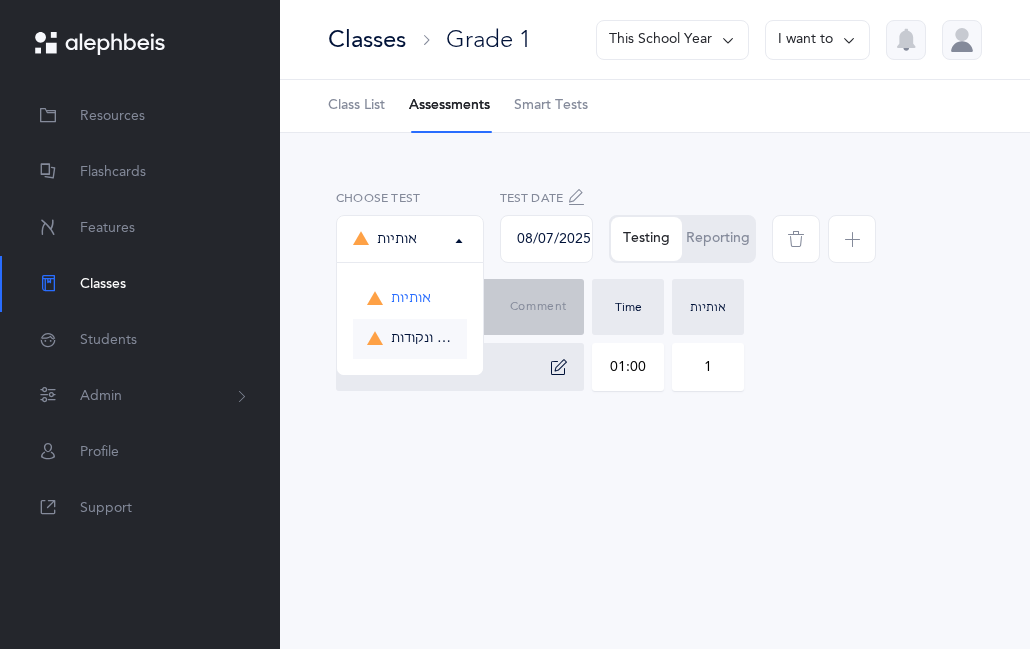 click on "אותיות ונקודות L2" at bounding box center (422, 339) 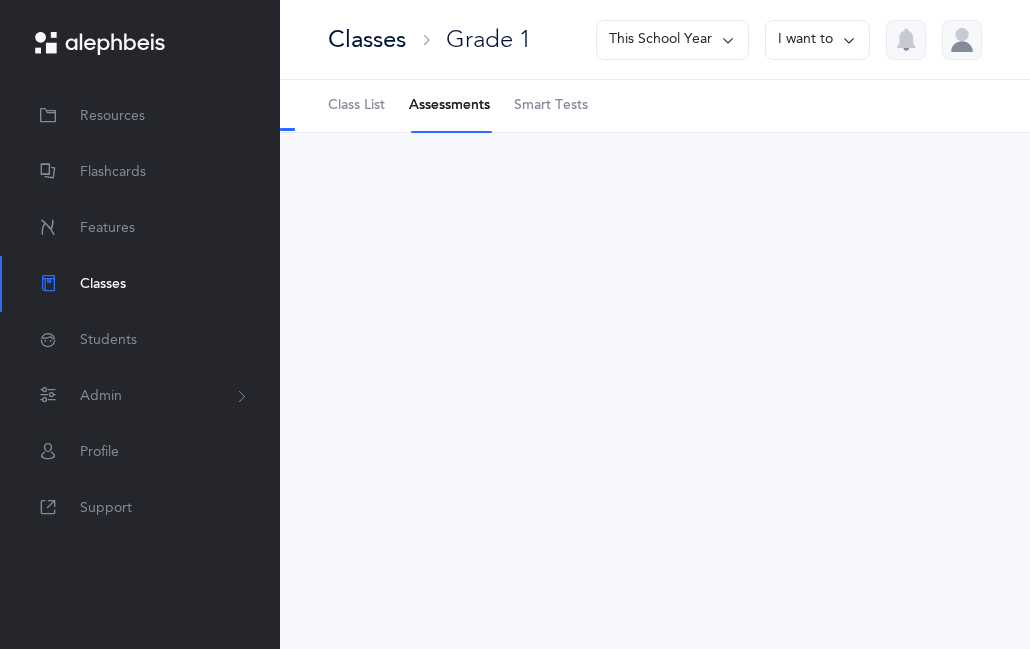 select on "9" 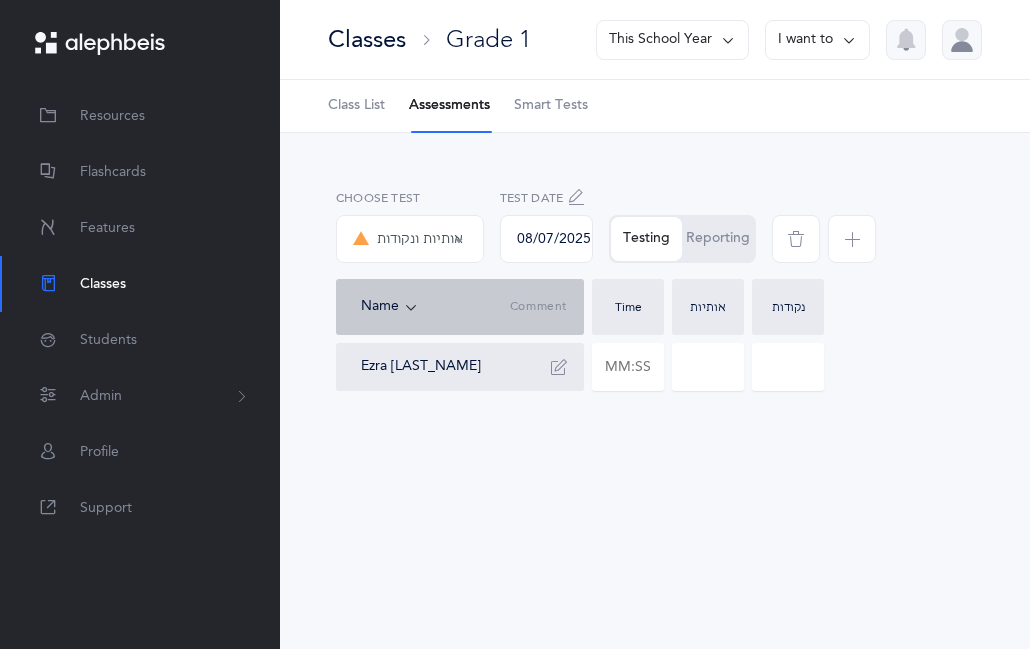 click on "Reporting" at bounding box center (718, 239) 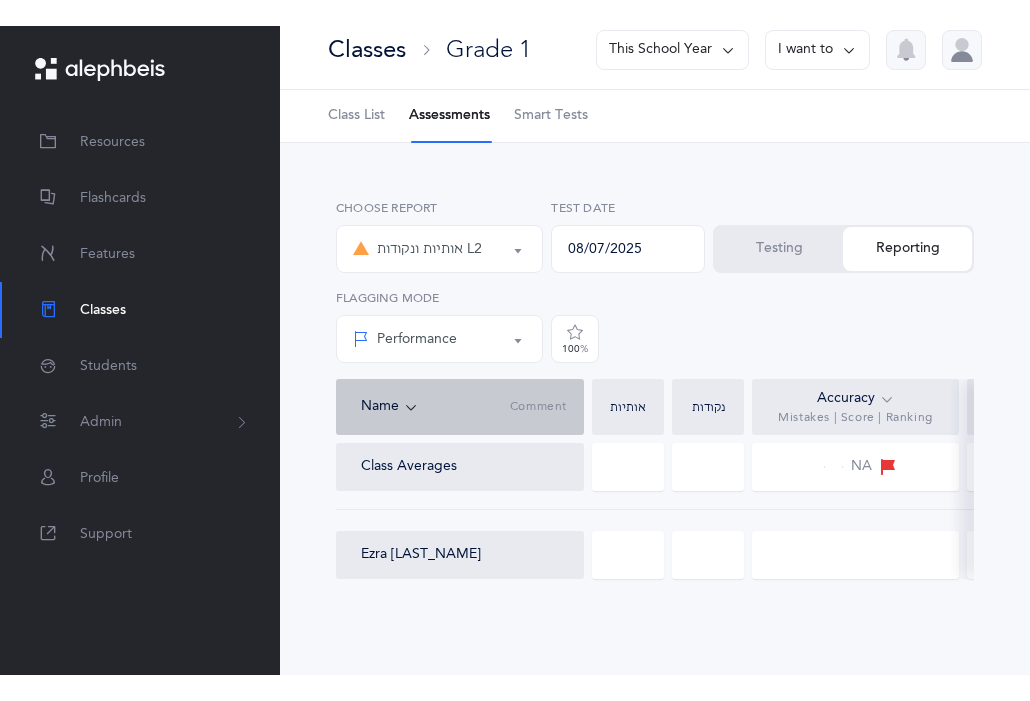 scroll, scrollTop: 0, scrollLeft: 0, axis: both 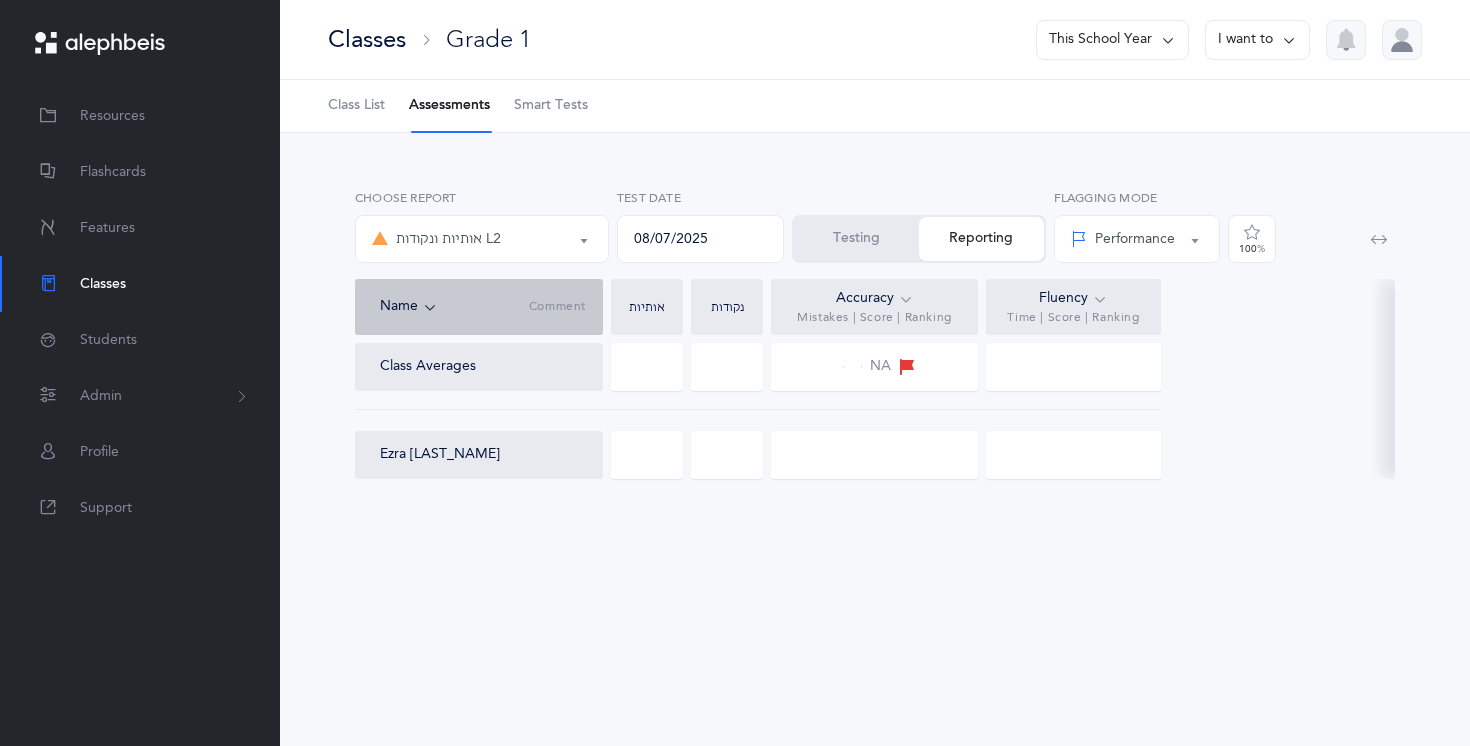 click on "%" at bounding box center [1261, 249] 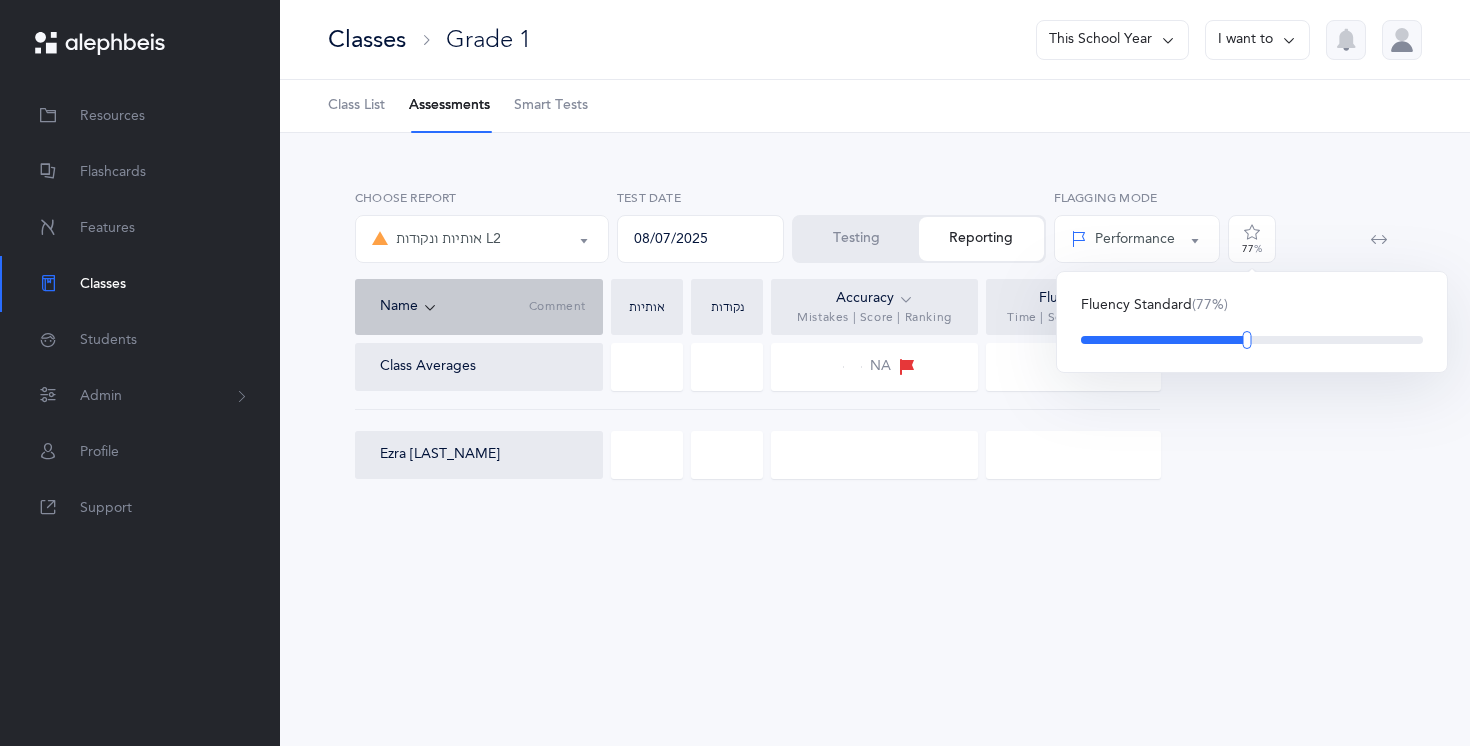 drag, startPoint x: 1315, startPoint y: 339, endPoint x: 1252, endPoint y: 340, distance: 63.007935 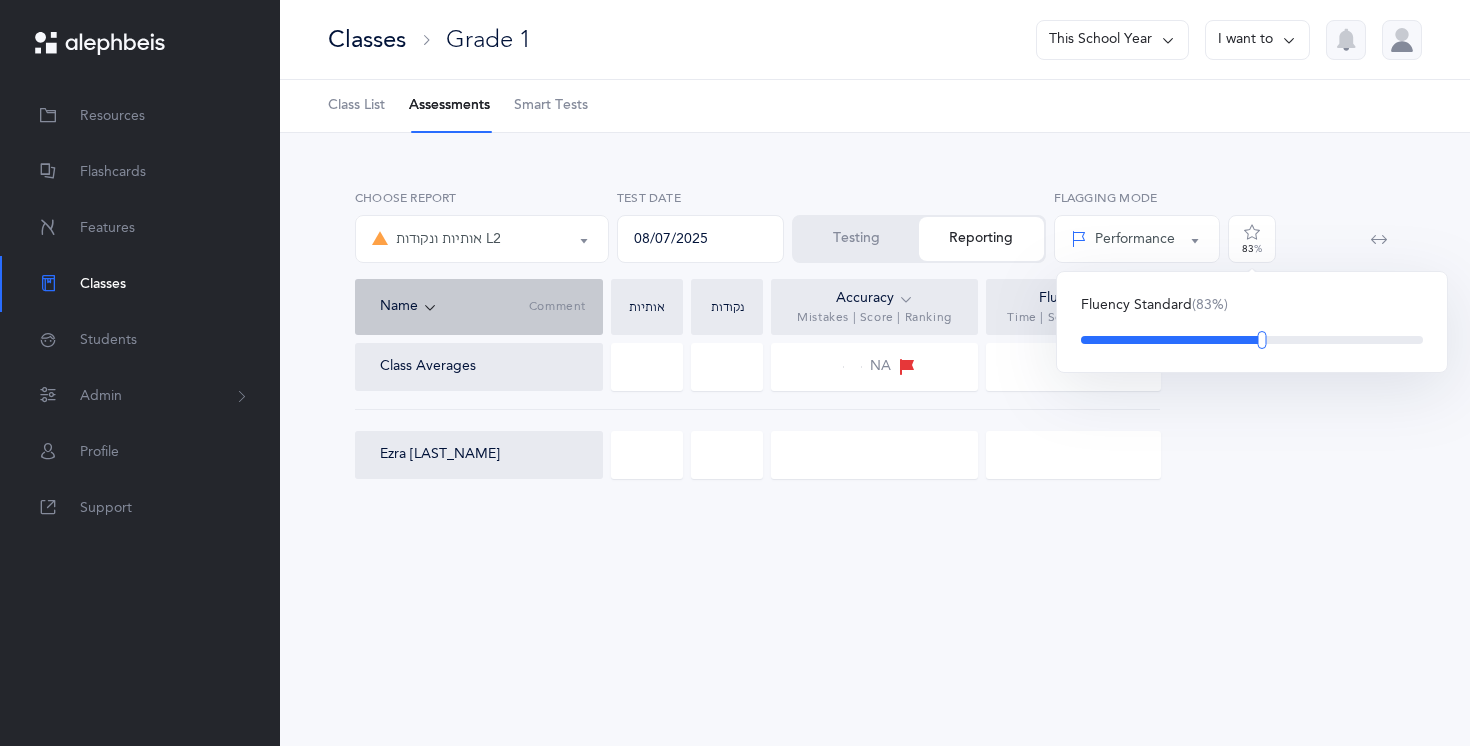 drag, startPoint x: 1249, startPoint y: 342, endPoint x: 1262, endPoint y: 343, distance: 13.038404 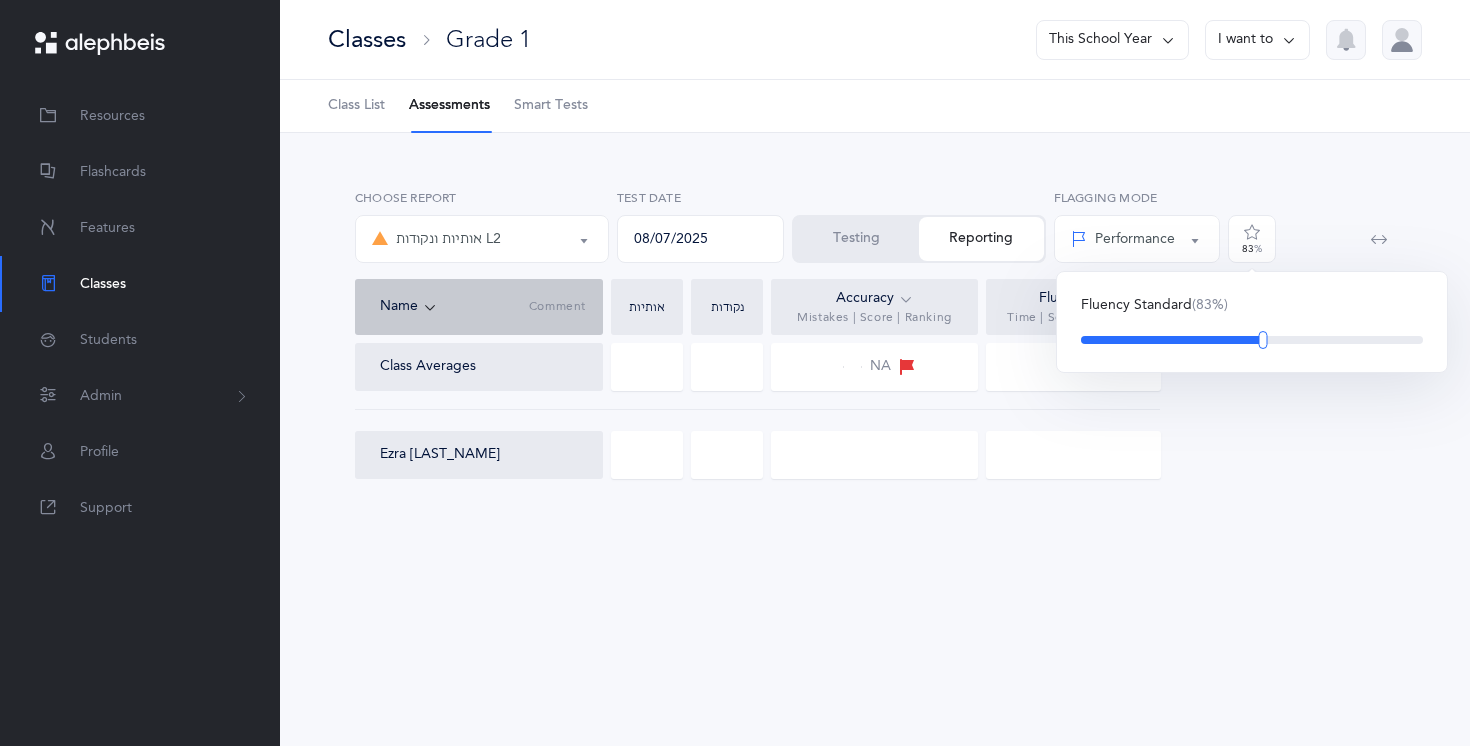 click on "83 %
Fluency Standard
(83%)" at bounding box center (1267, 234) 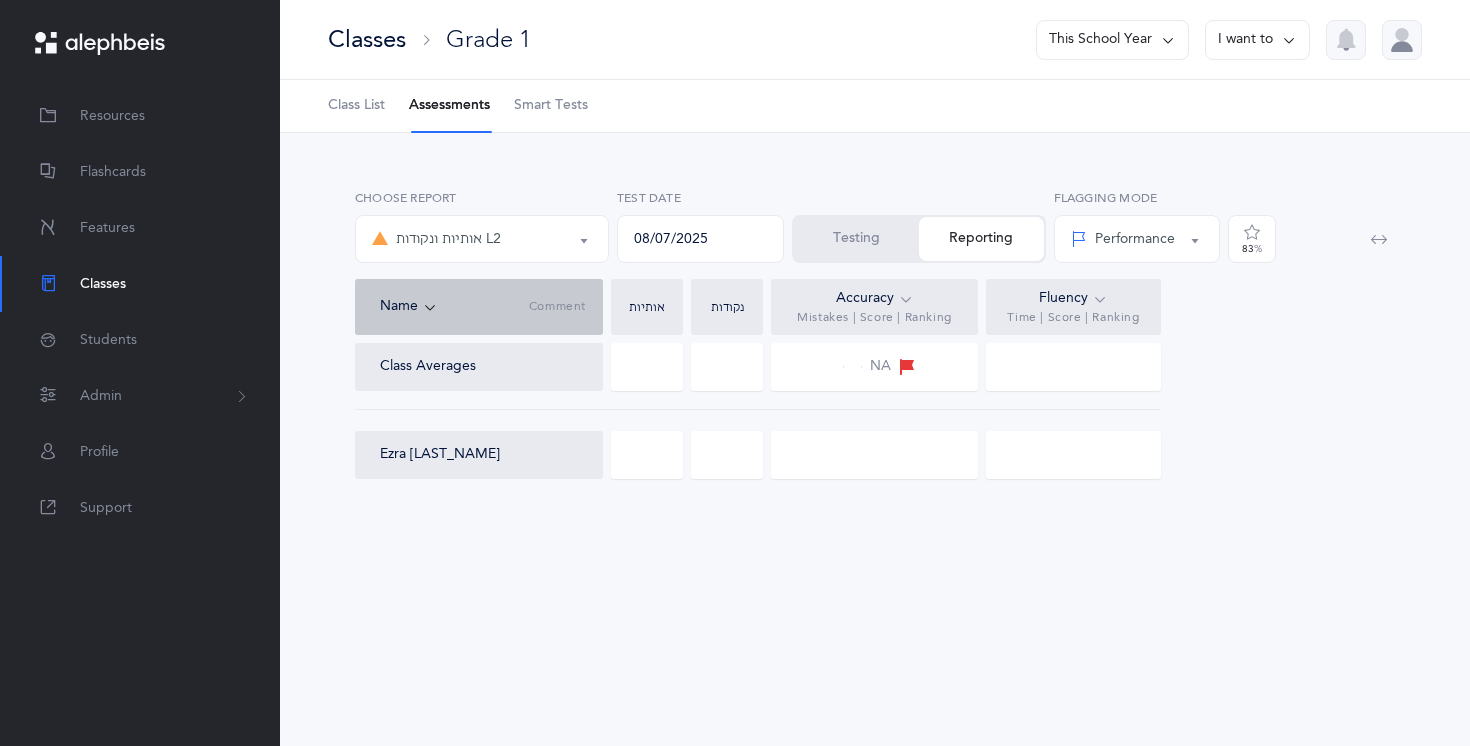 click at bounding box center (1379, 239) 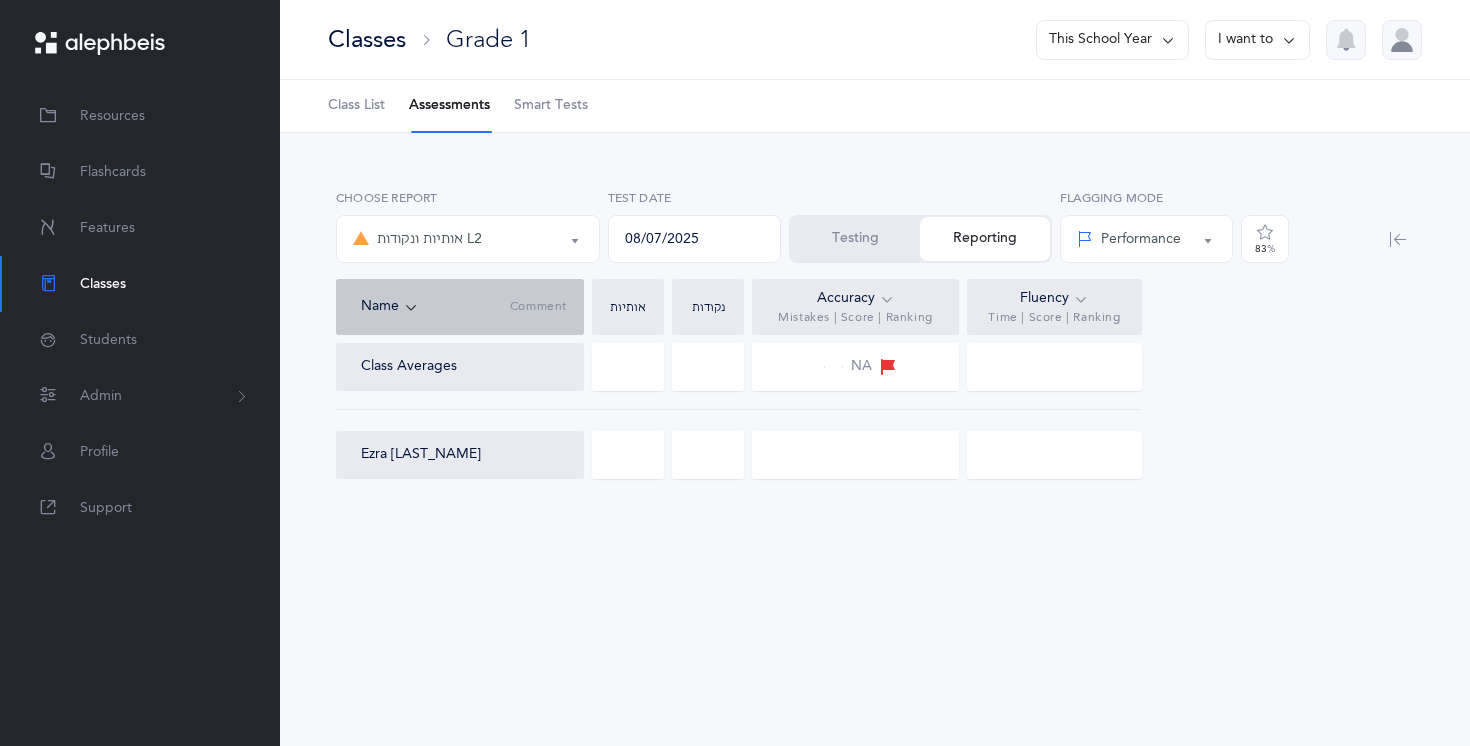 click at bounding box center [1398, 239] 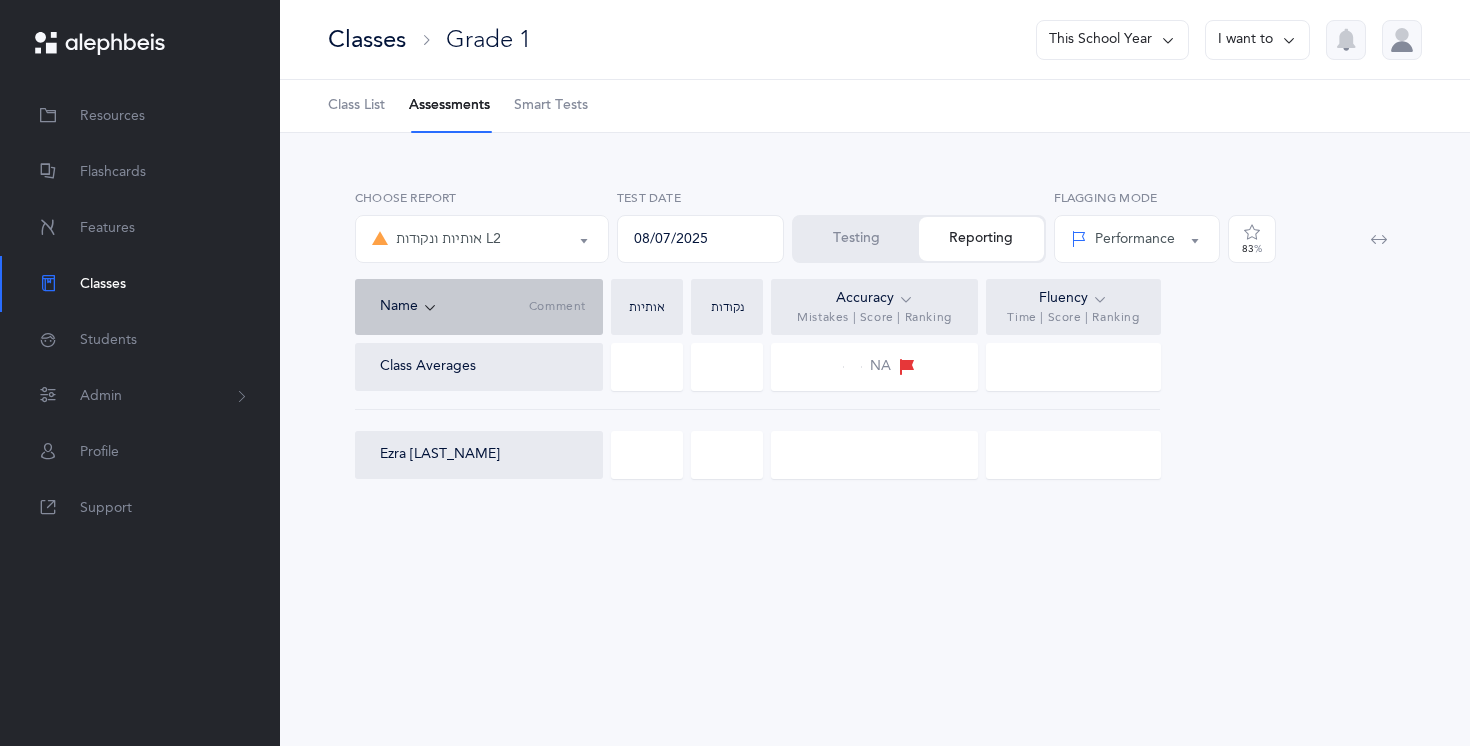 click at bounding box center [1379, 239] 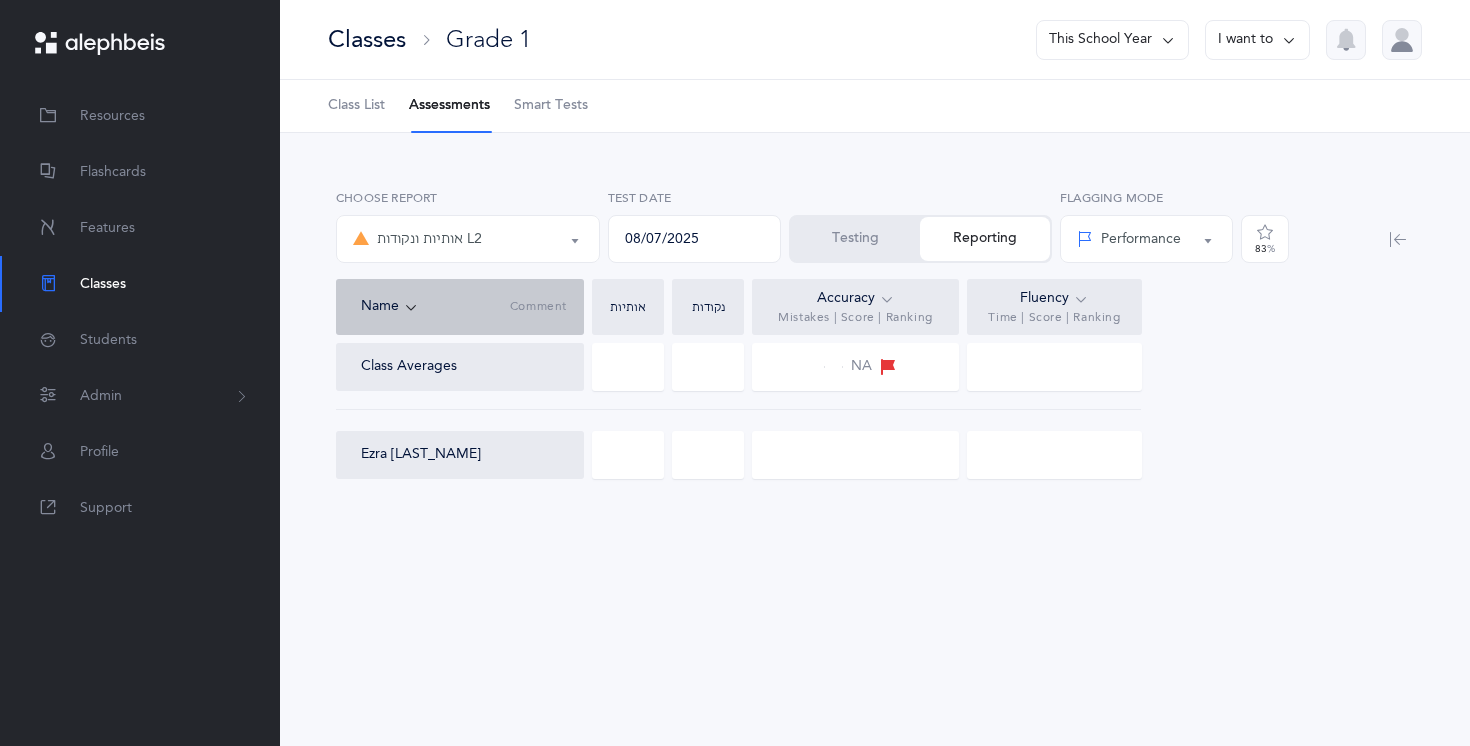 click at bounding box center (1289, 40) 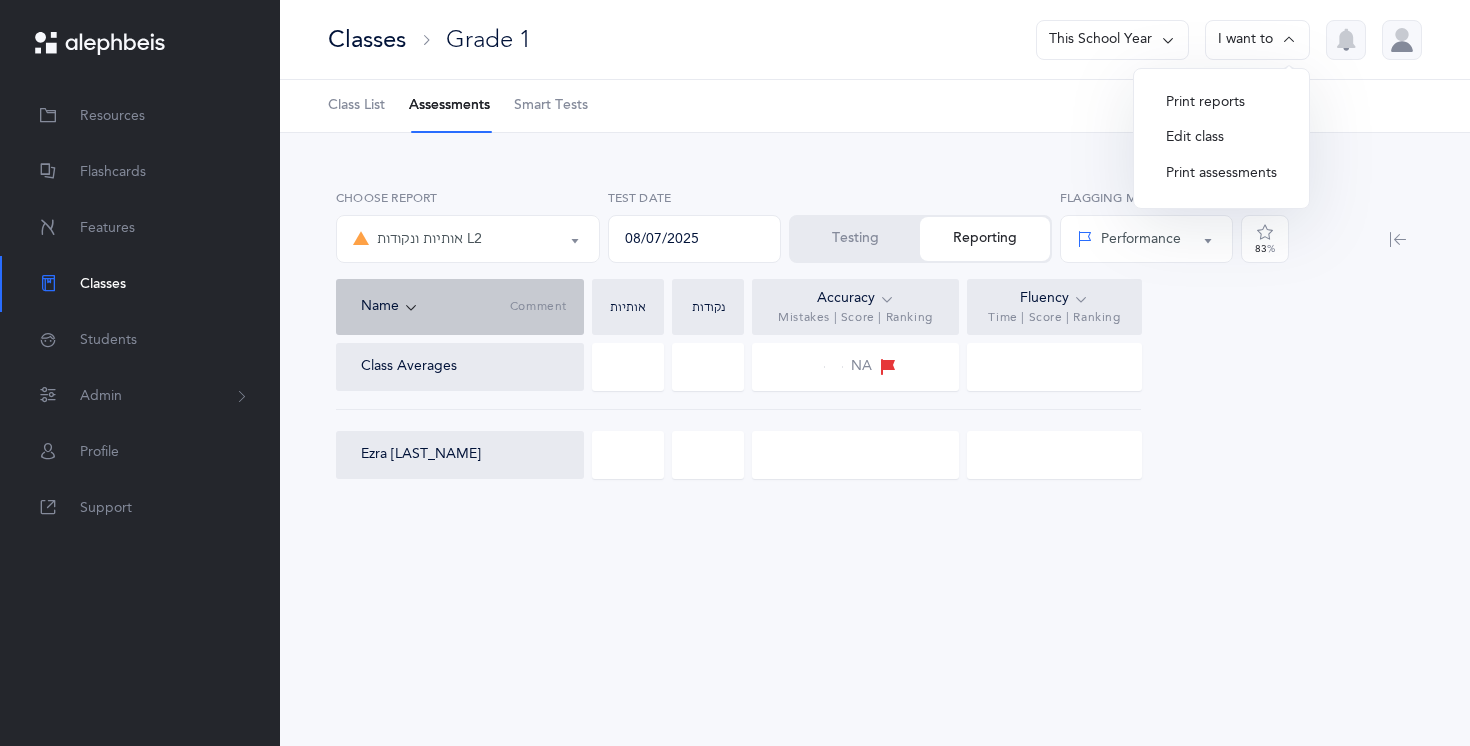 click on "Print reports" at bounding box center (1221, 103) 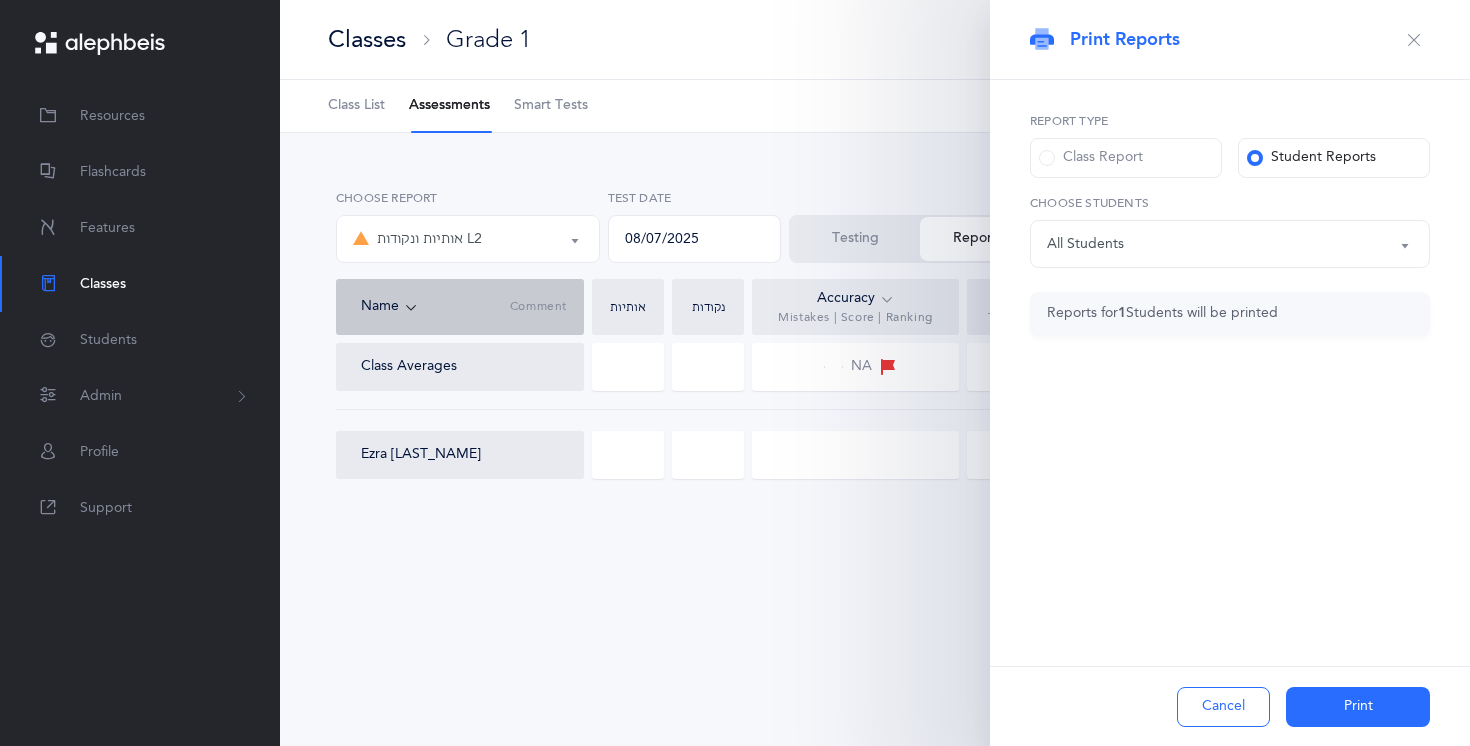click on "All Students" at bounding box center (1230, 244) 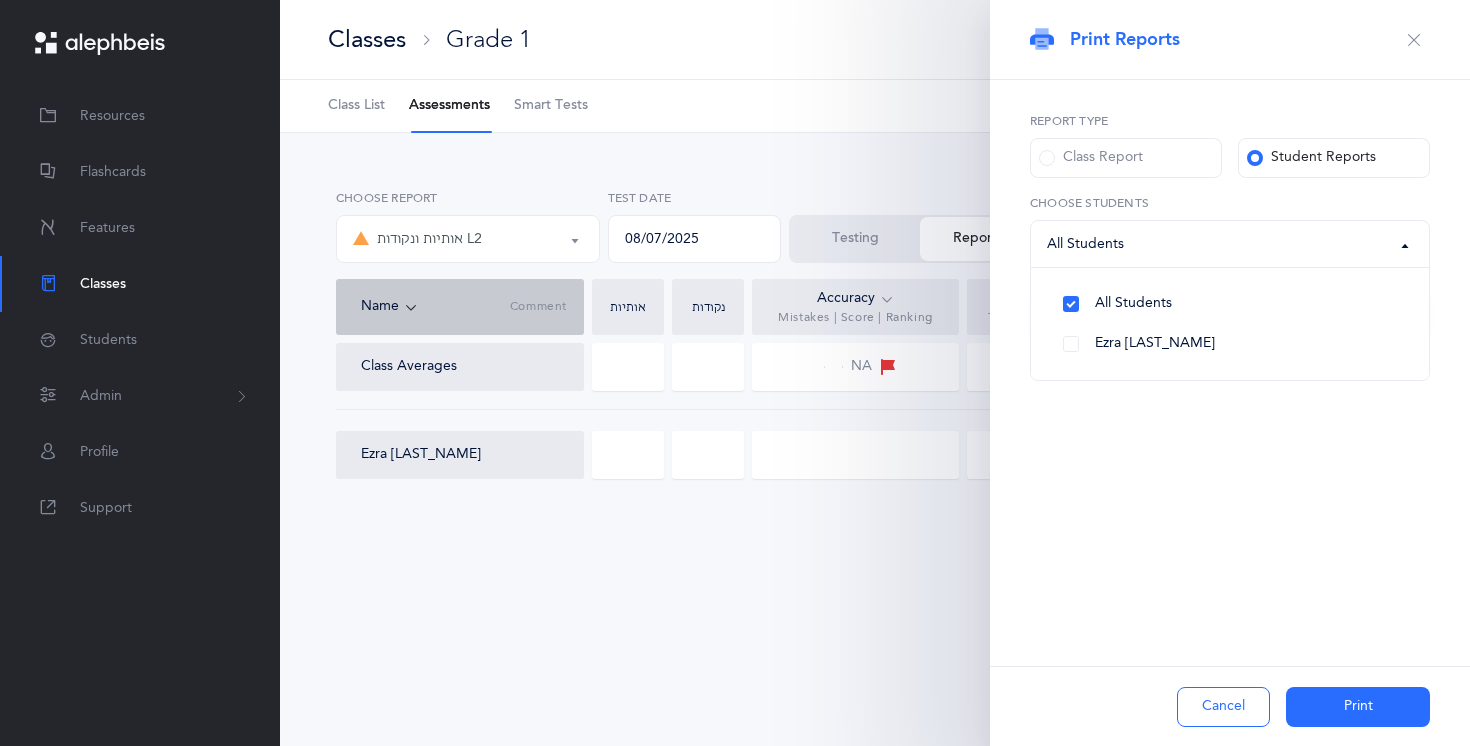 click on "All Students" at bounding box center [1230, 244] 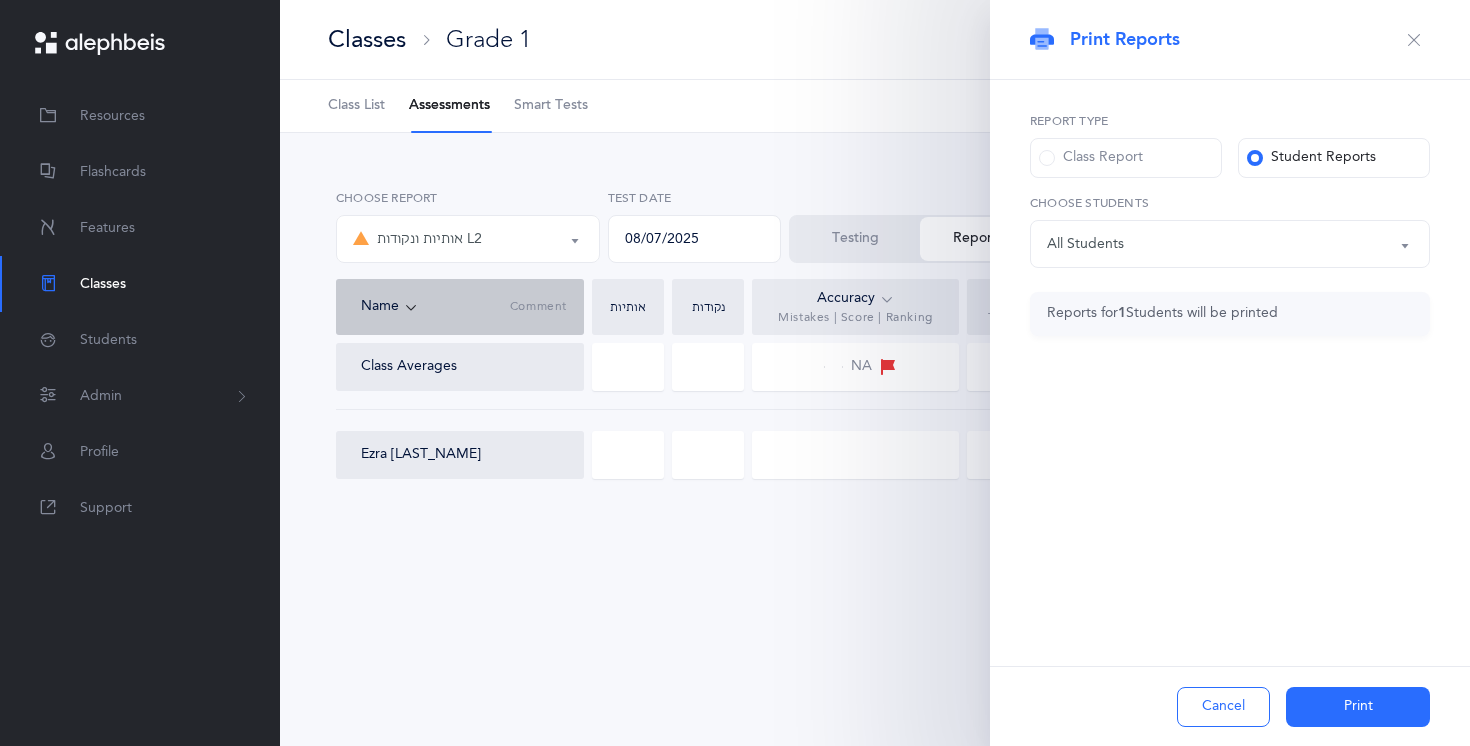 click on "All Students" at bounding box center (1230, 244) 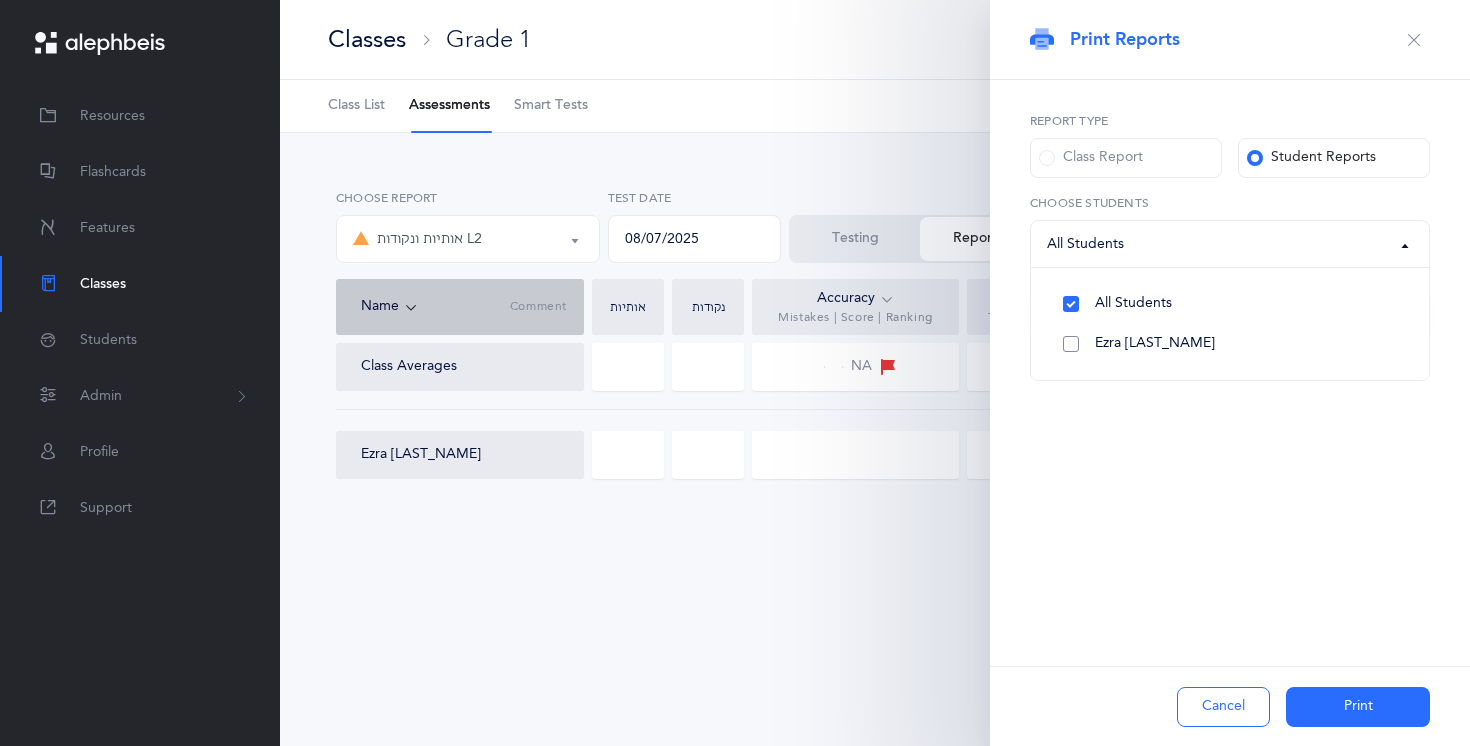 click on "Ezra [LAST_NAME]" at bounding box center [1230, 344] 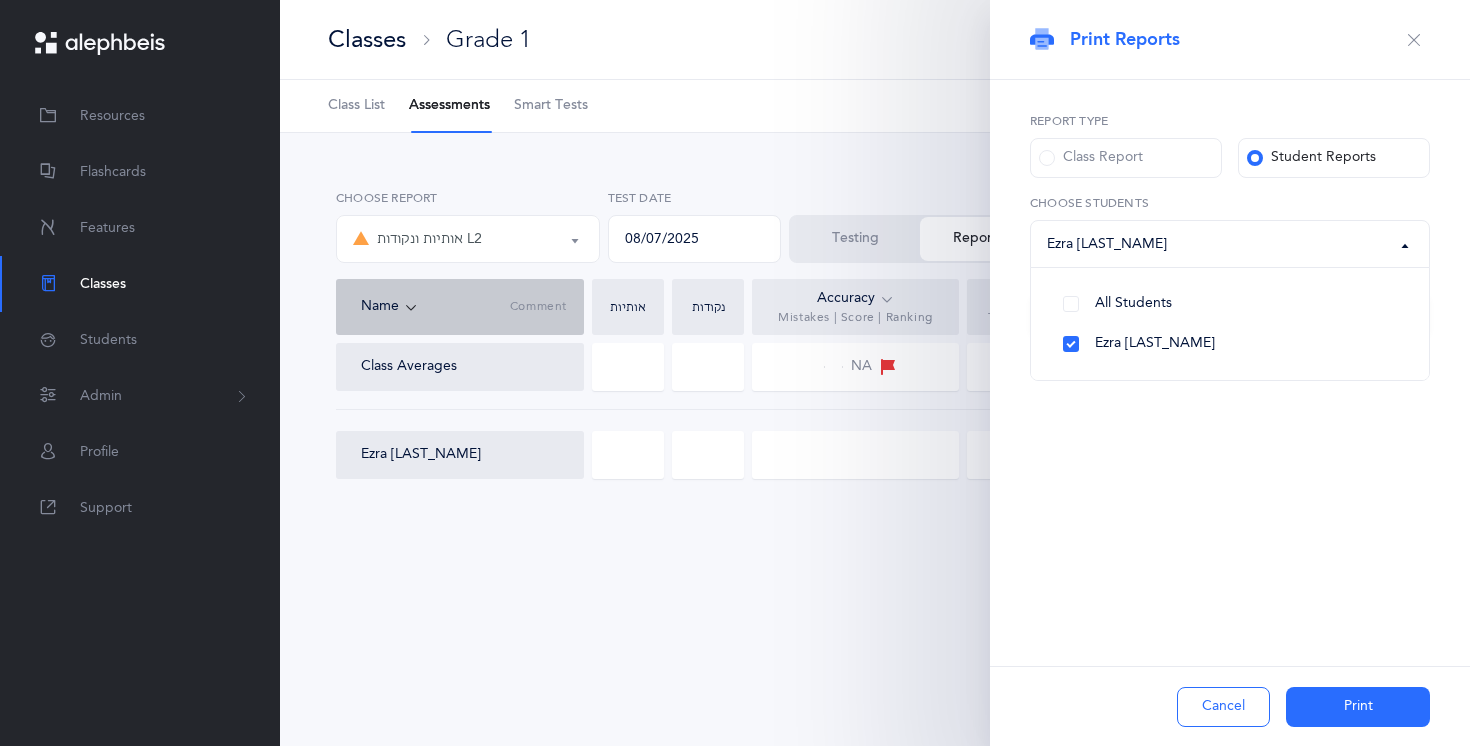 click on "Print" at bounding box center [1358, 707] 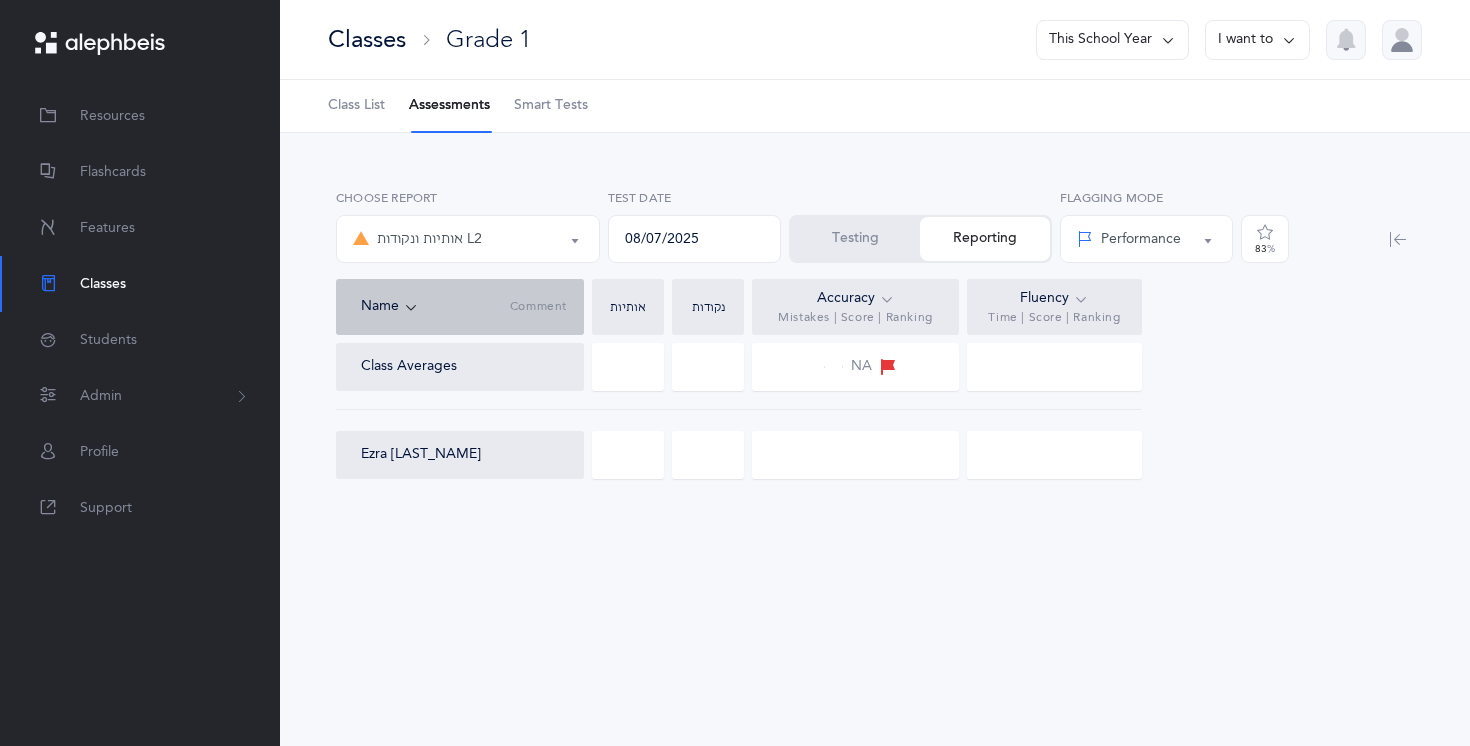click on "I want to" at bounding box center [1257, 40] 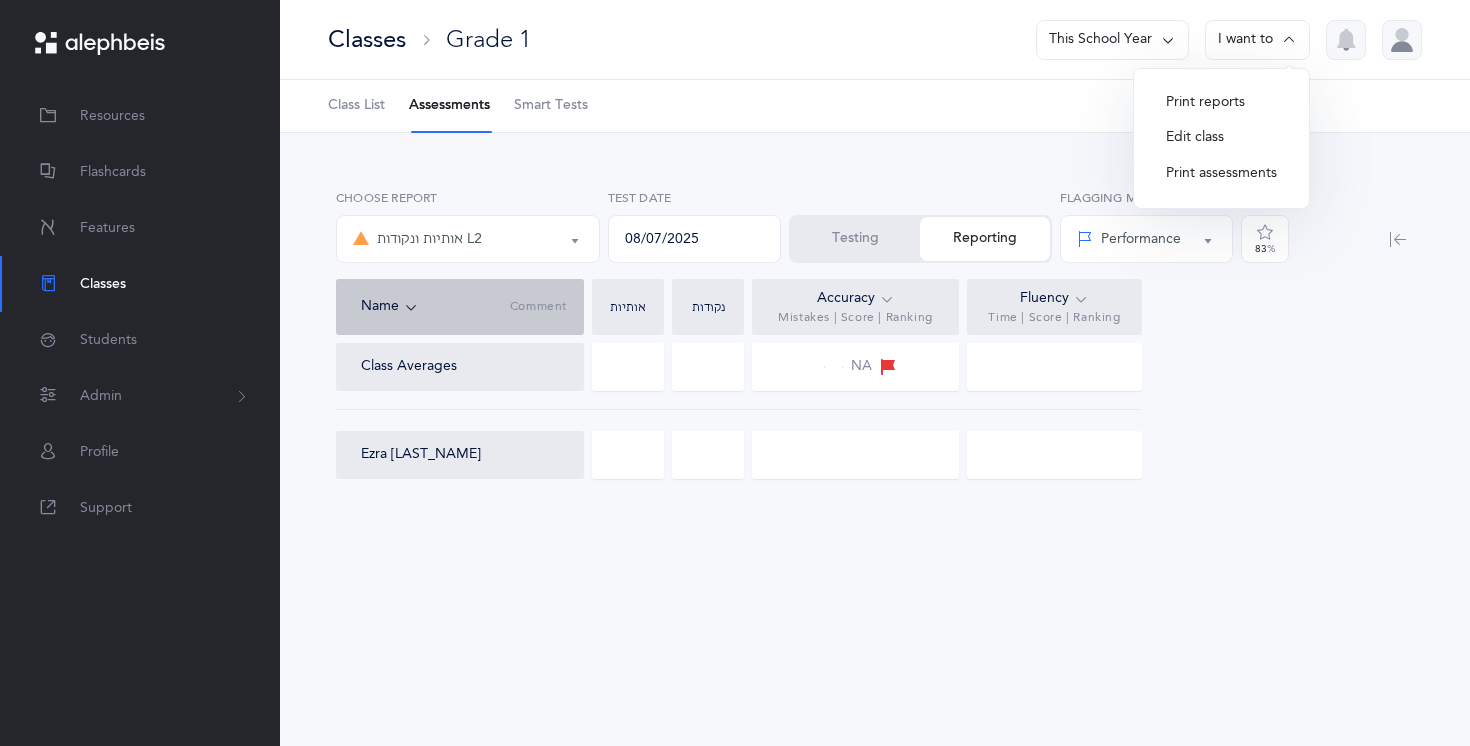 click on "Print assessments" at bounding box center (1221, 174) 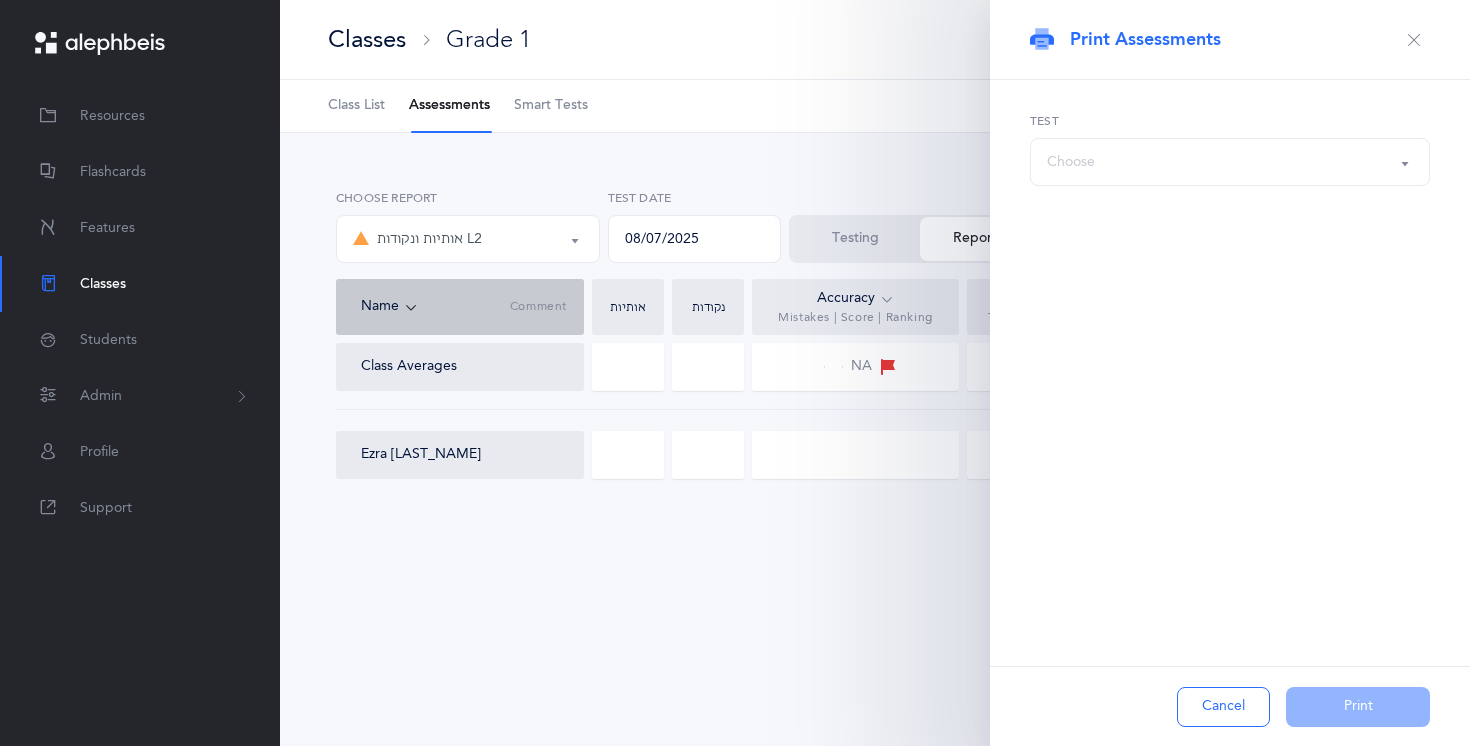 click on "Choose" at bounding box center [1230, 162] 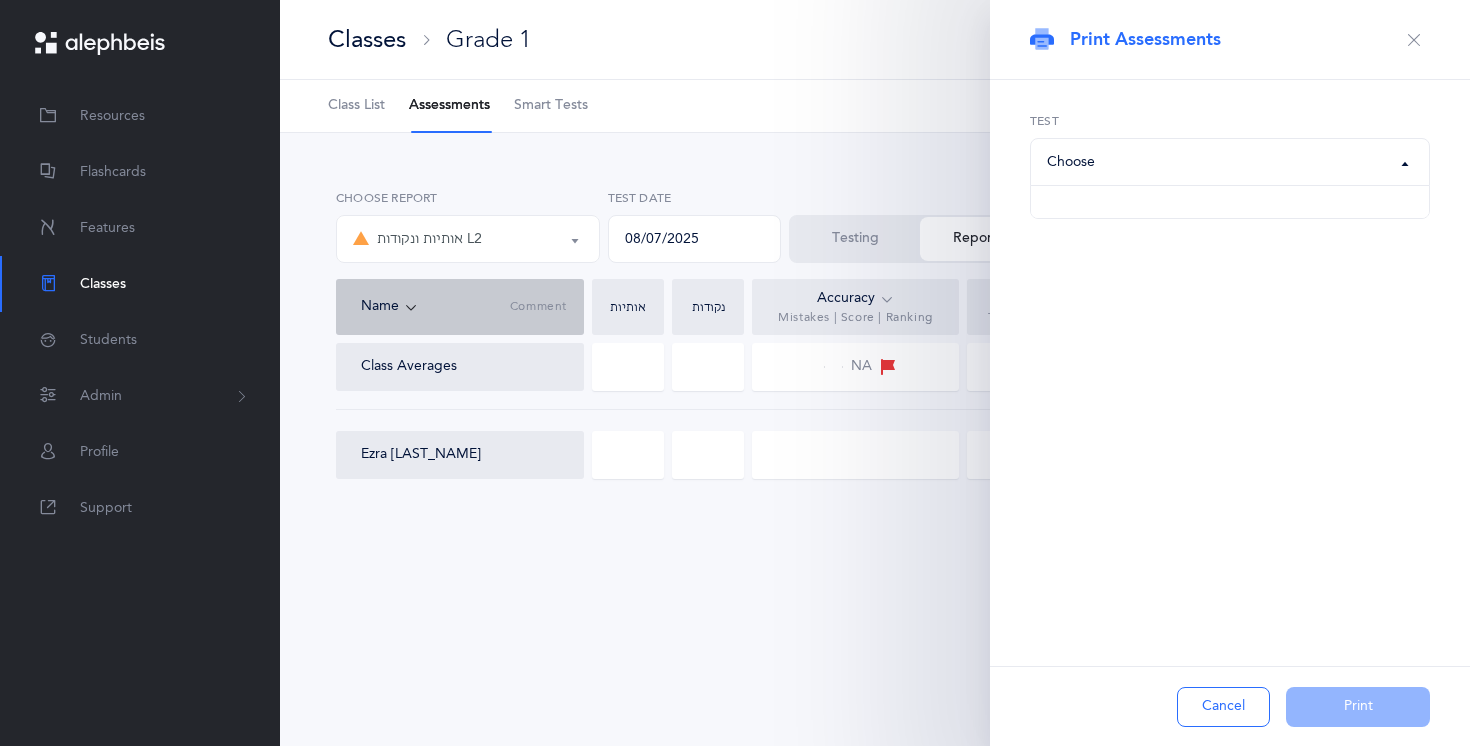 click on "Choose" at bounding box center [1230, 162] 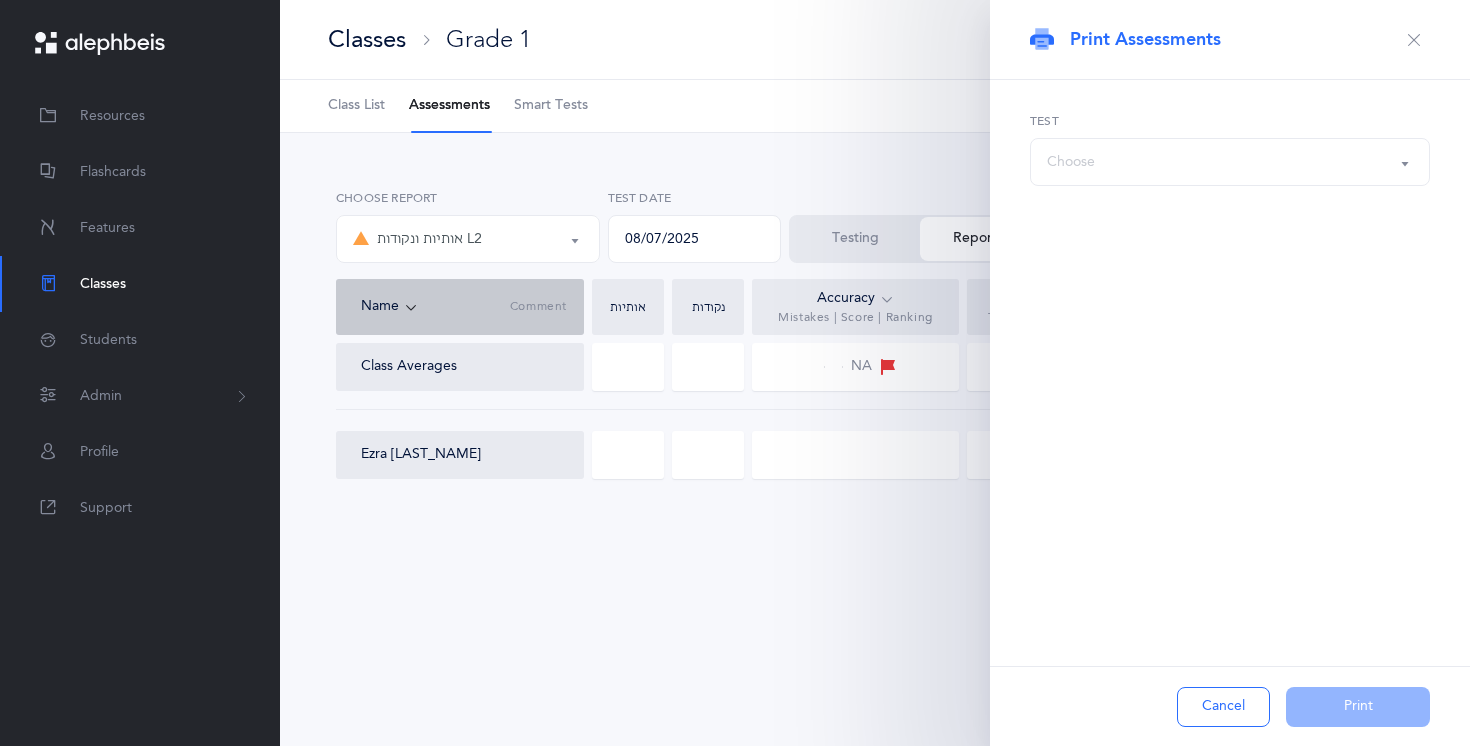 click on "Choose" at bounding box center [1230, 162] 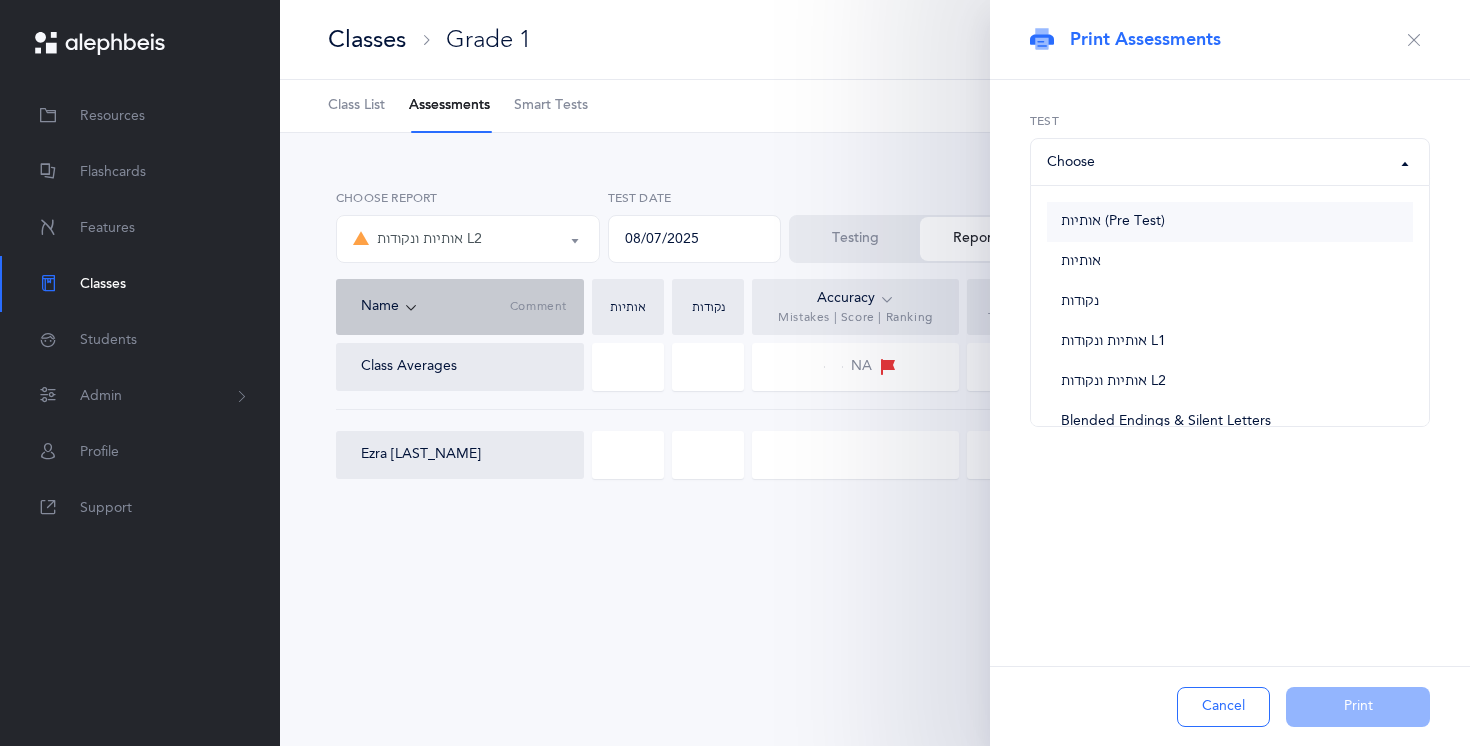 click on "אותיות (Pre Test)" at bounding box center (1230, 222) 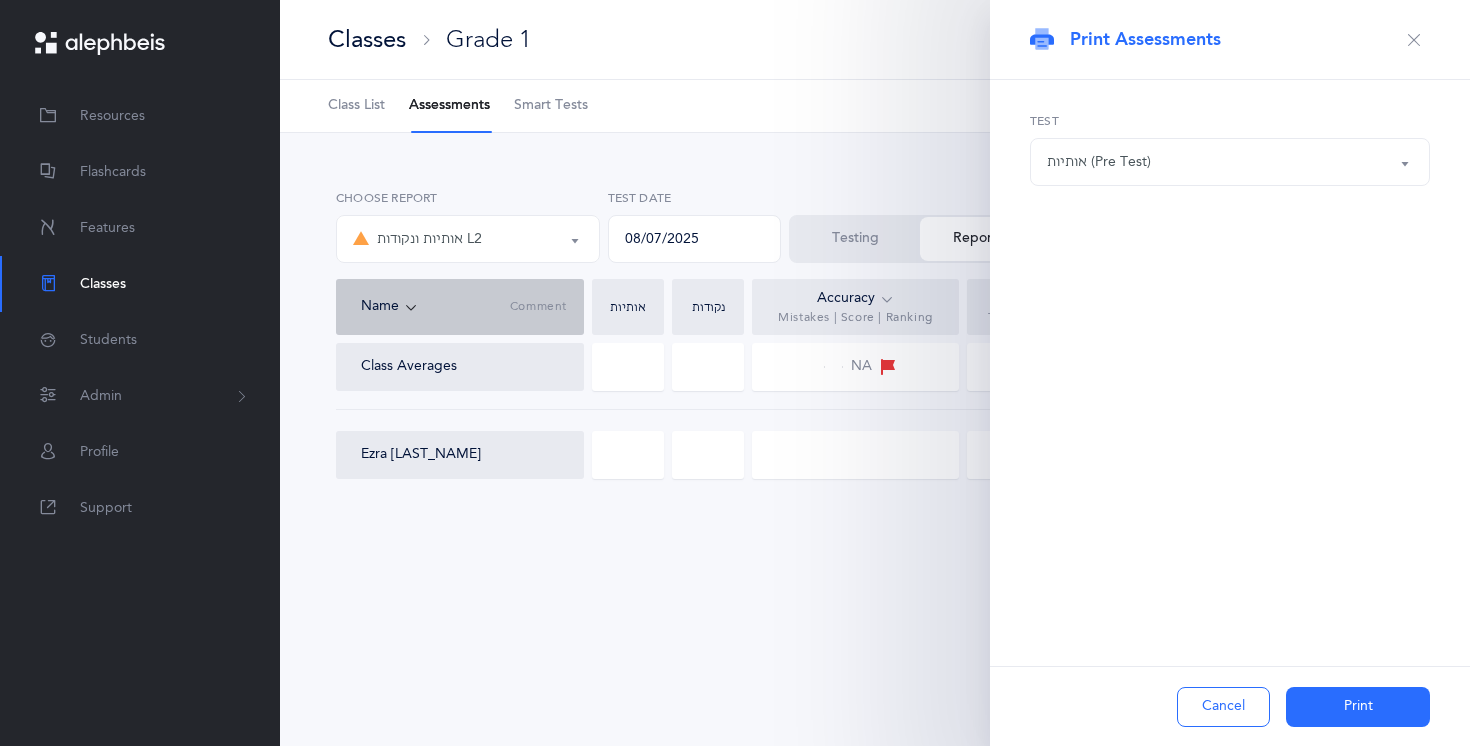 click on "אותיות (Pre Test)" at bounding box center [1230, 162] 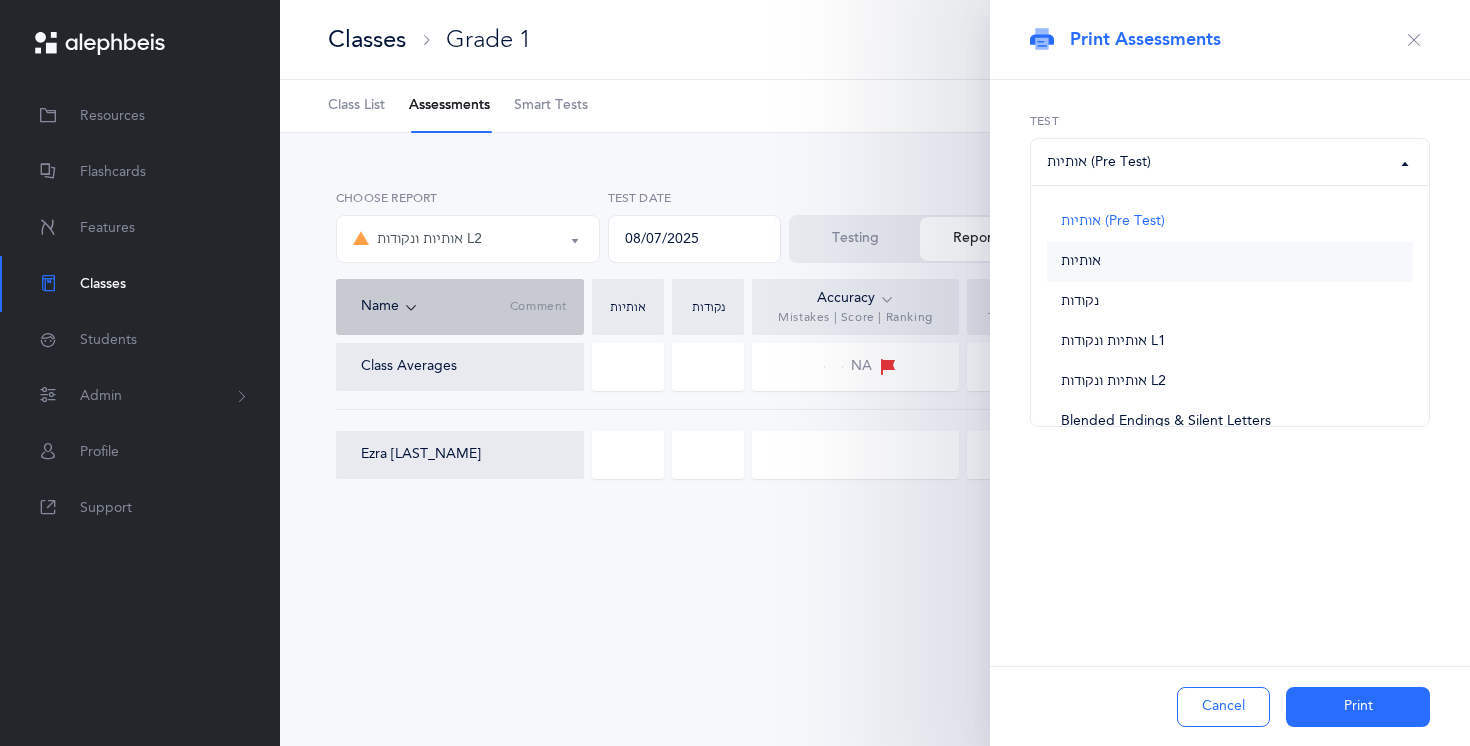 click on "אותיות" at bounding box center [1081, 262] 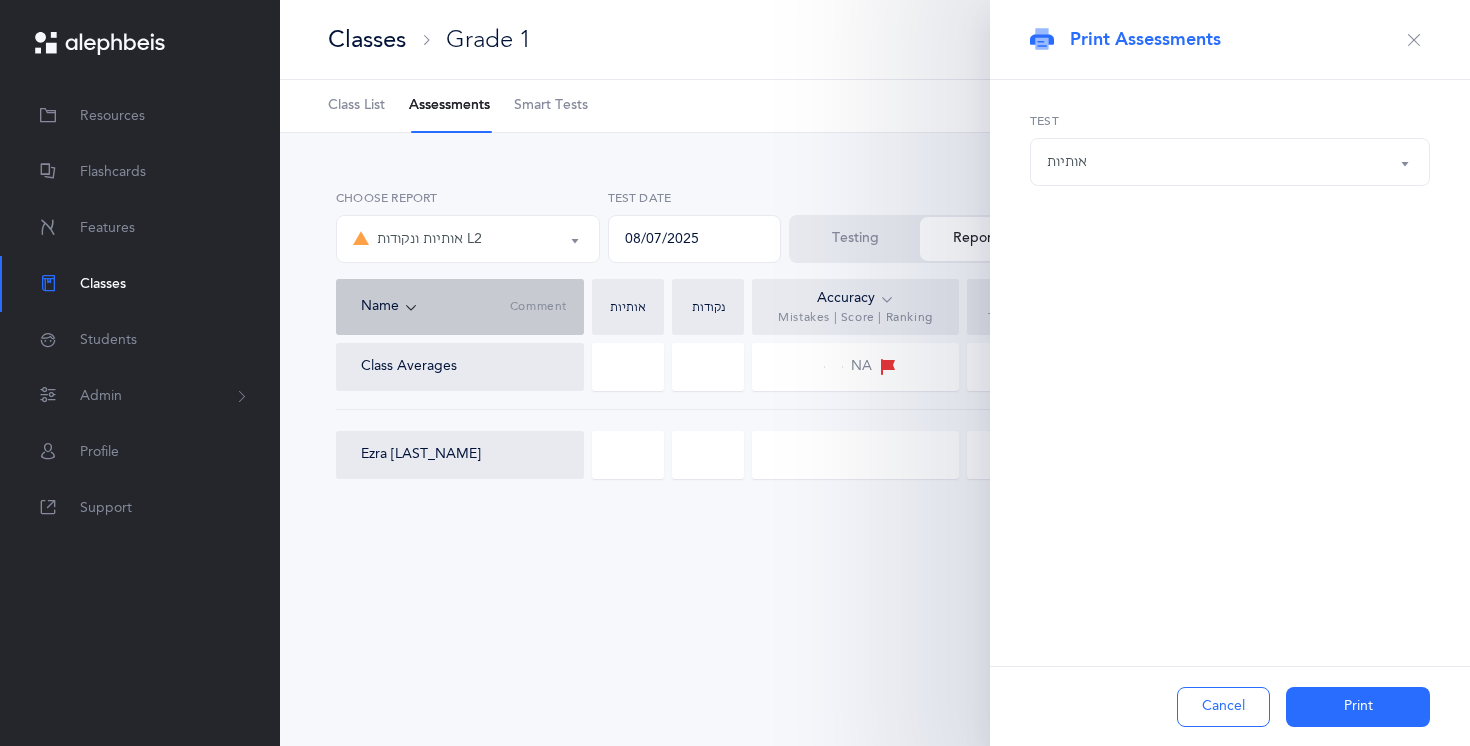 click on "Print" at bounding box center [1358, 707] 